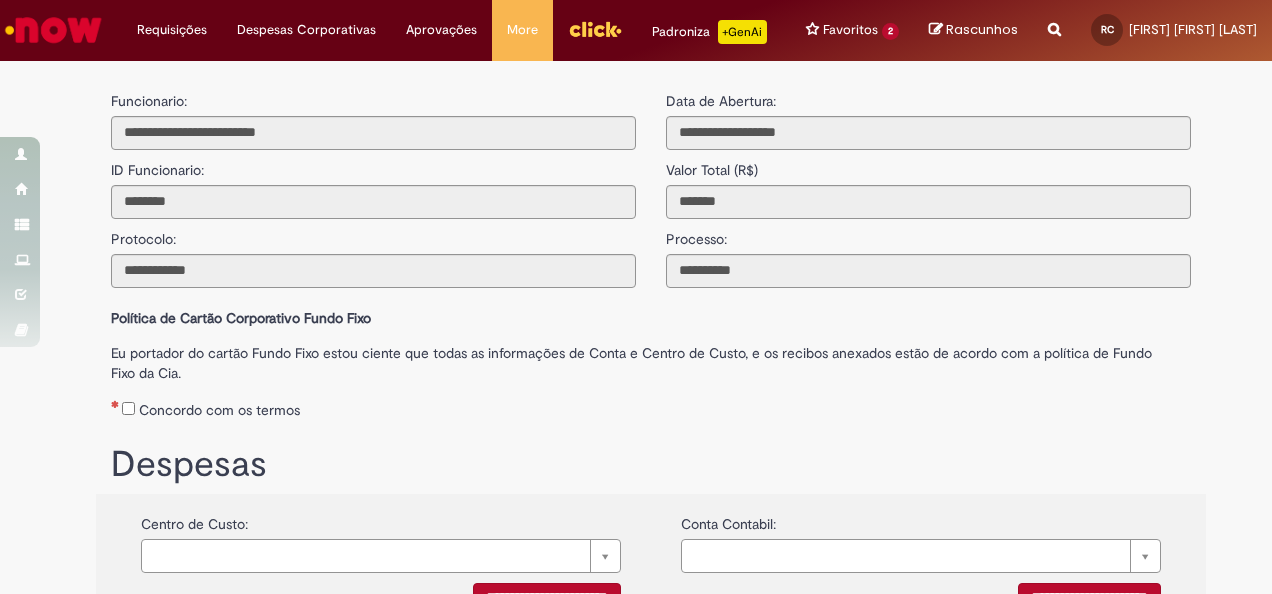 scroll, scrollTop: 0, scrollLeft: 0, axis: both 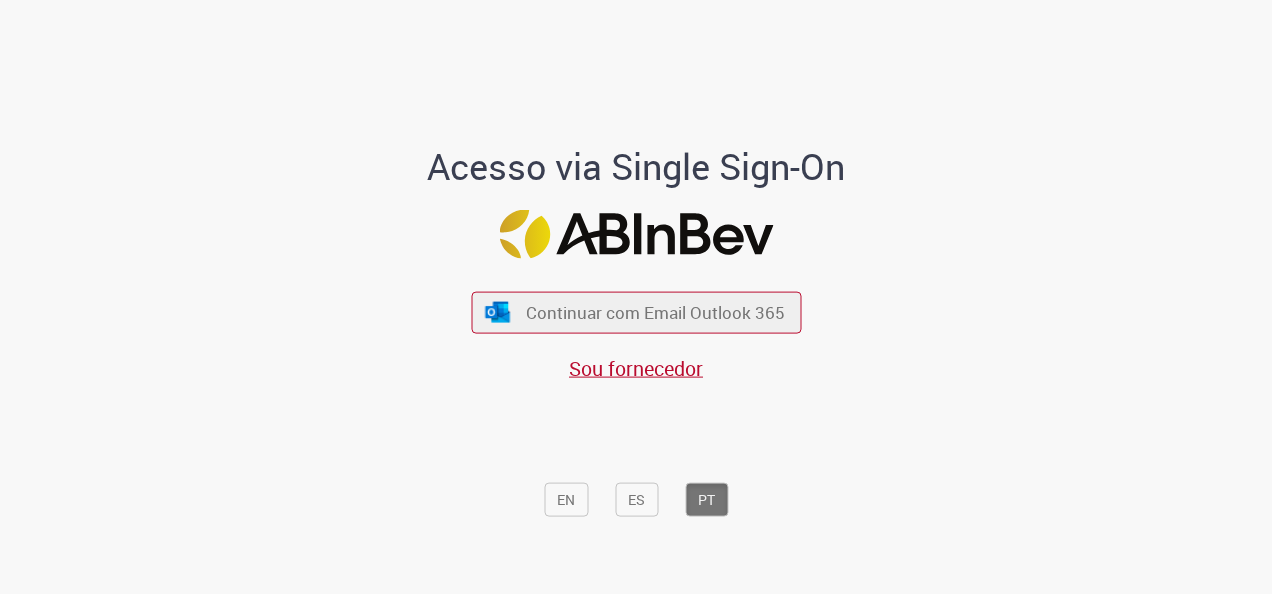drag, startPoint x: 723, startPoint y: 317, endPoint x: 999, endPoint y: 592, distance: 389.6165 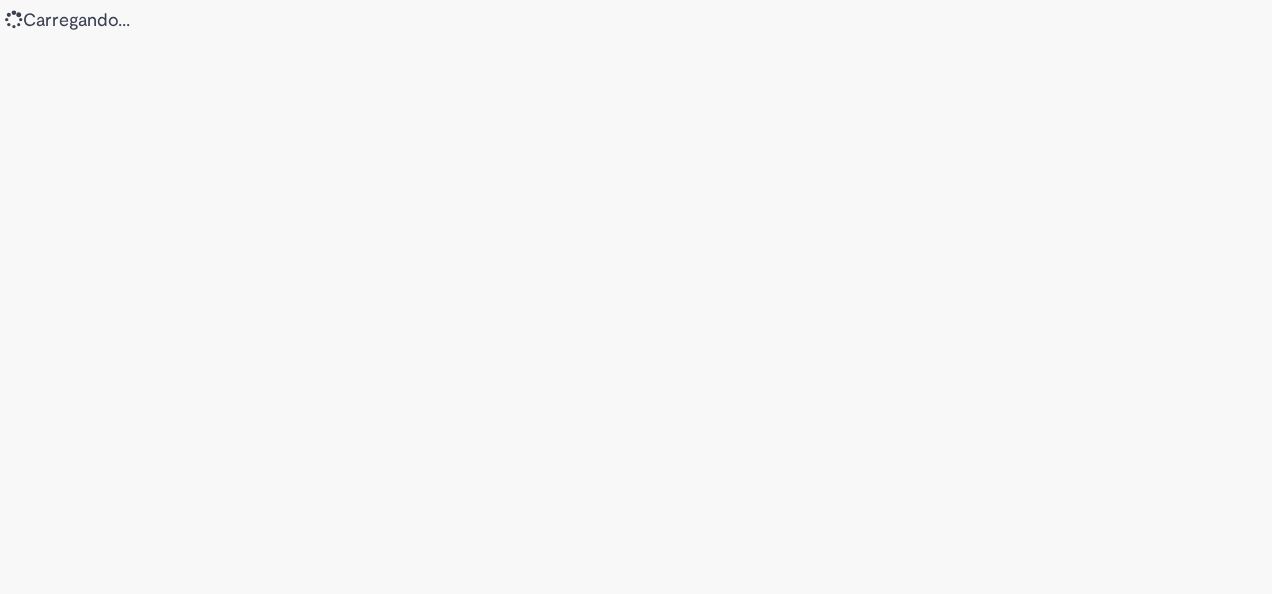 scroll, scrollTop: 0, scrollLeft: 0, axis: both 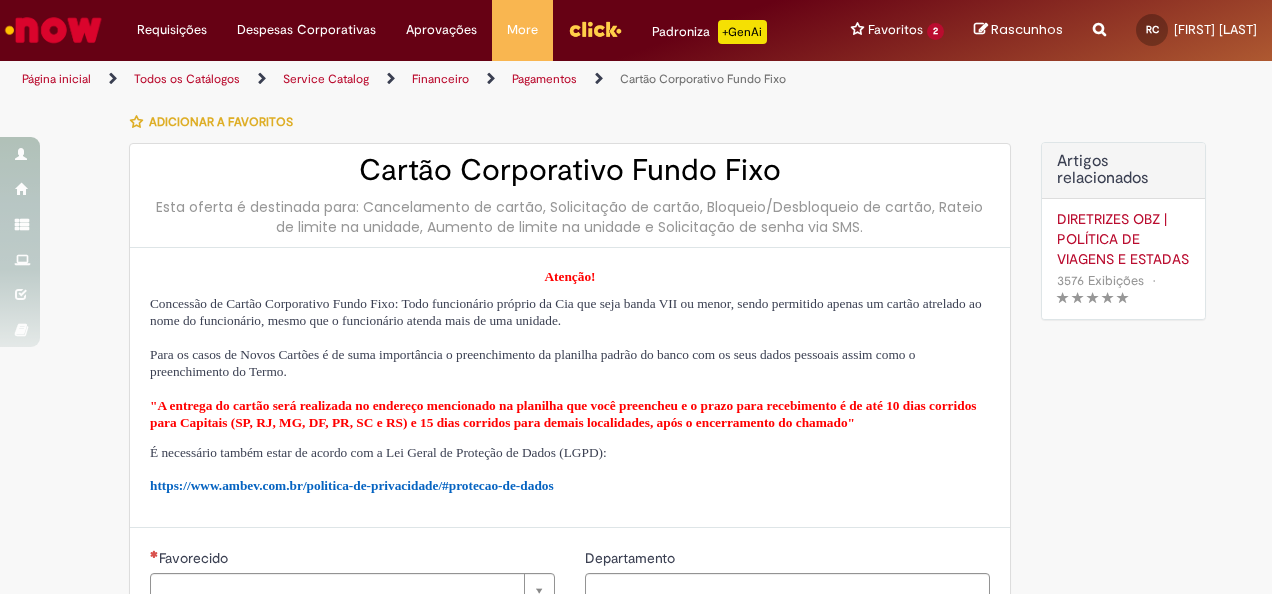 type on "********" 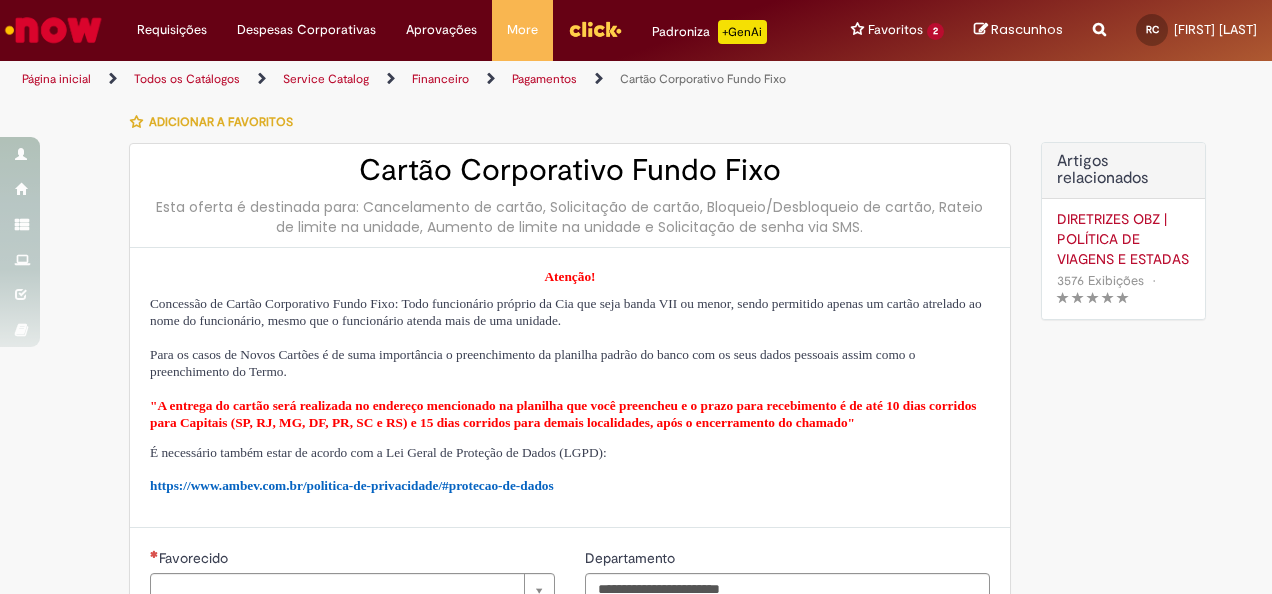 type on "**********" 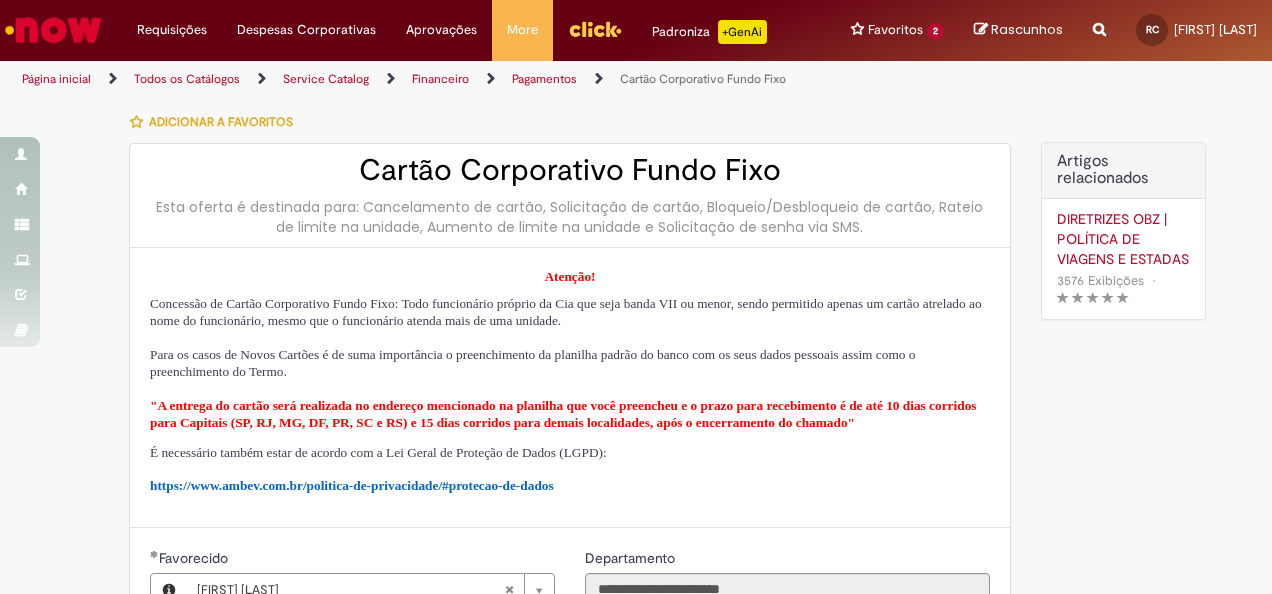 type on "**********" 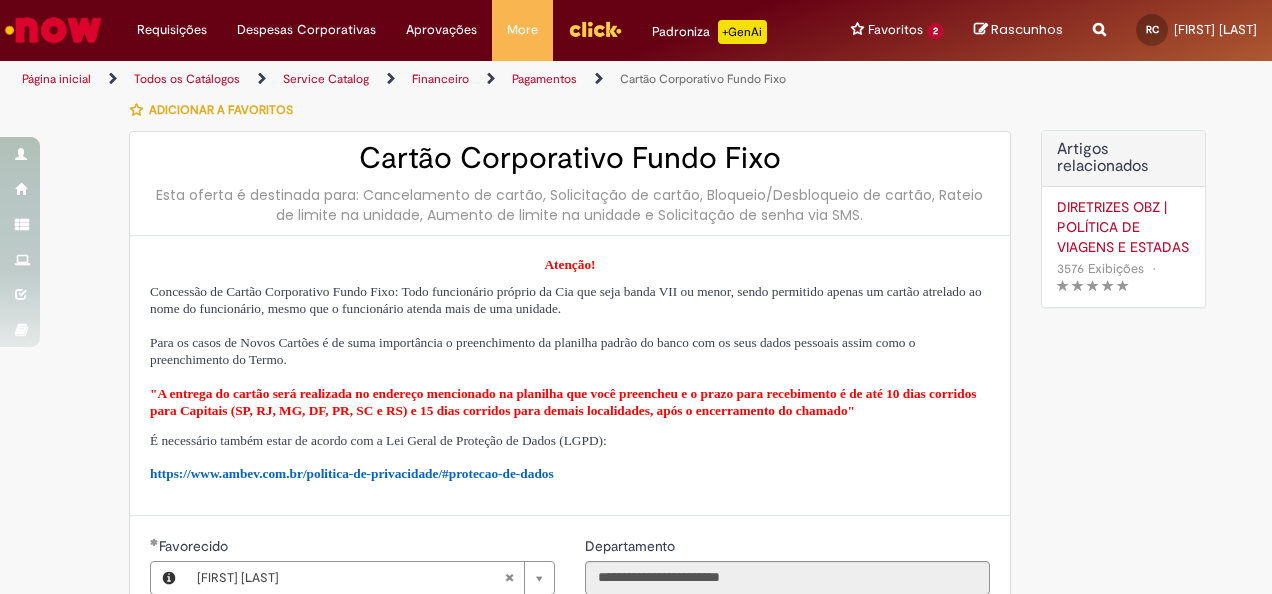 scroll, scrollTop: 0, scrollLeft: 0, axis: both 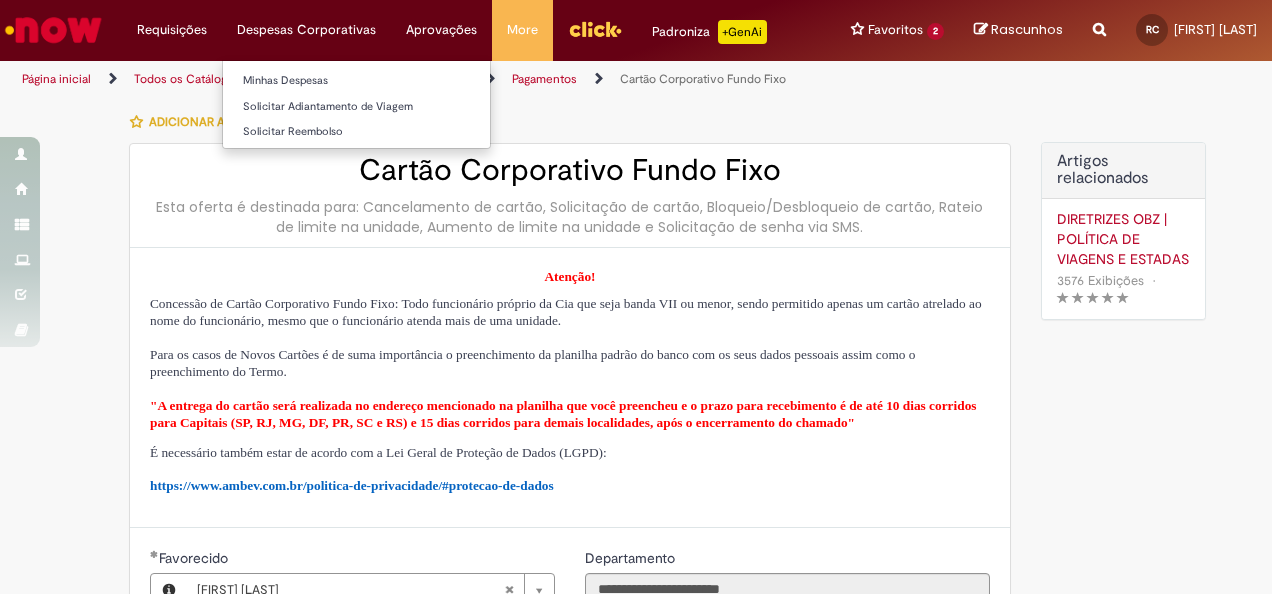 click on "Despesas Corporativas
Minhas Despesas
Solicitar Adiantamento de Viagem
Solicitar Reembolso" at bounding box center (172, 30) 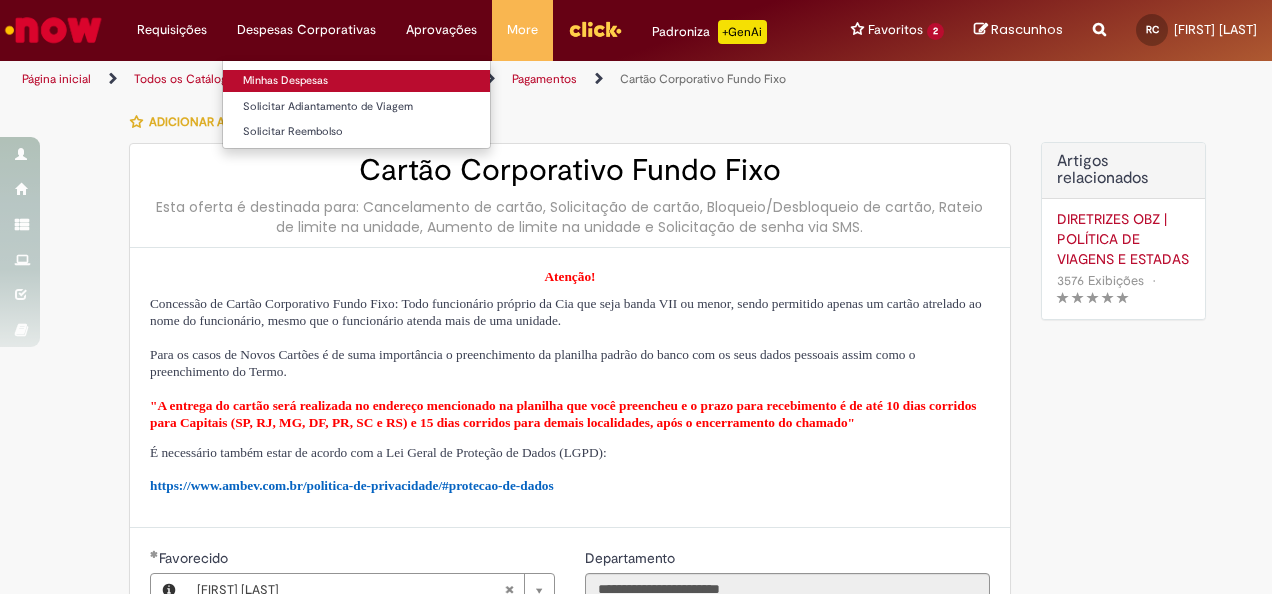 click on "Minhas Despesas" at bounding box center (356, 81) 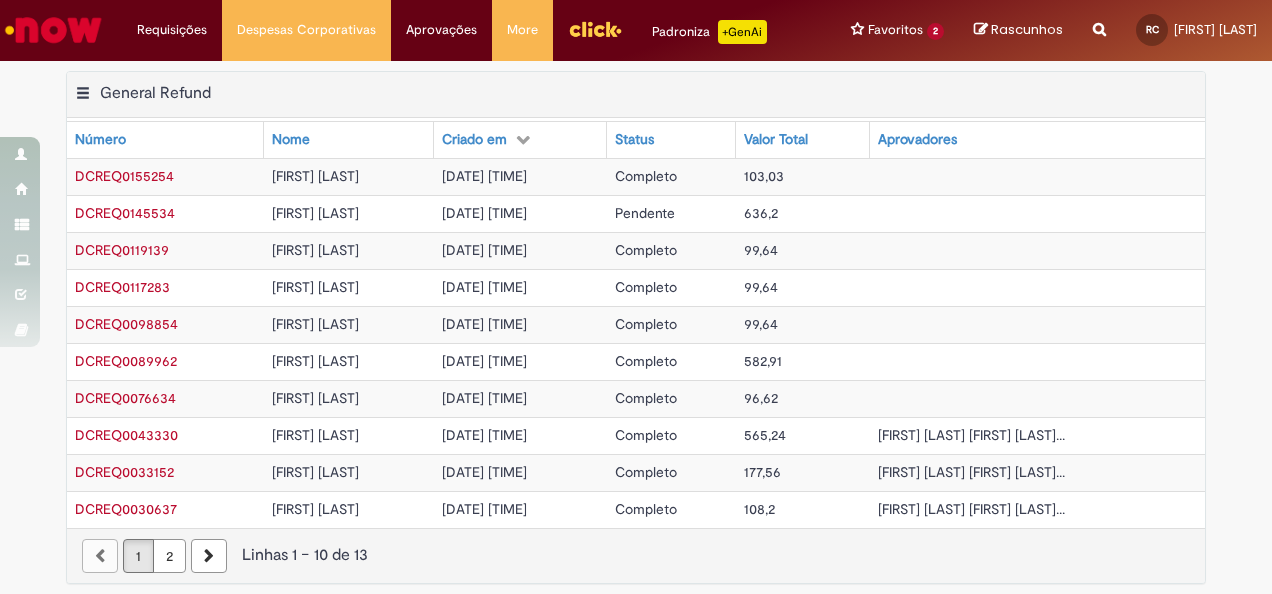 click on "DCREQ0145534" at bounding box center (125, 213) 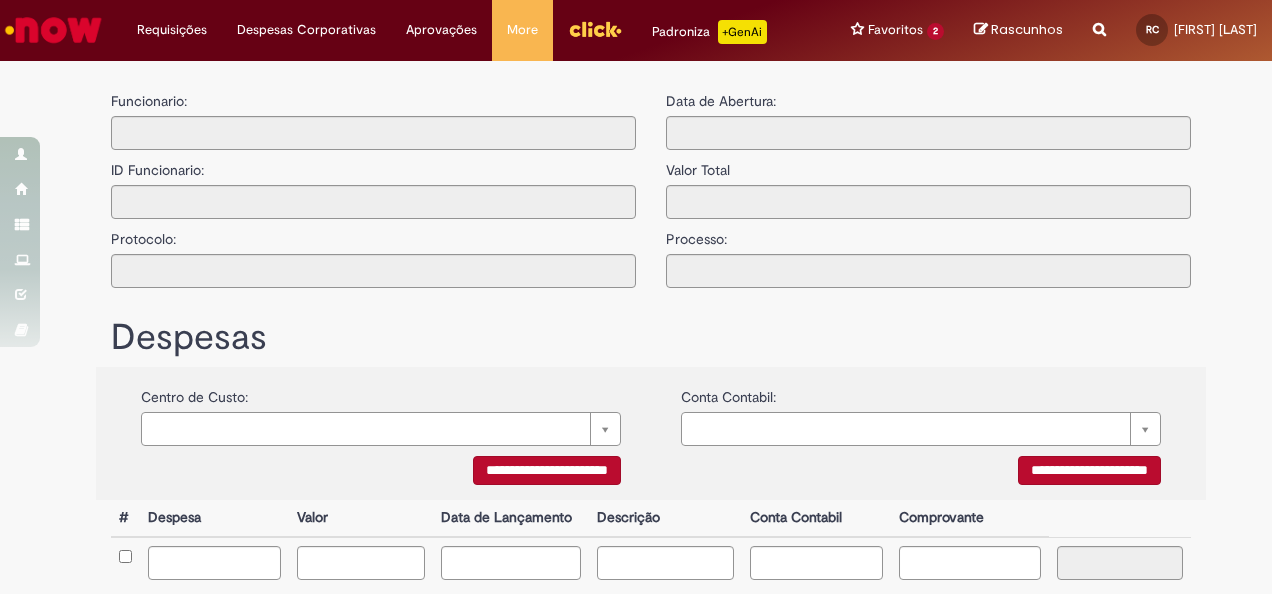 type on "**********" 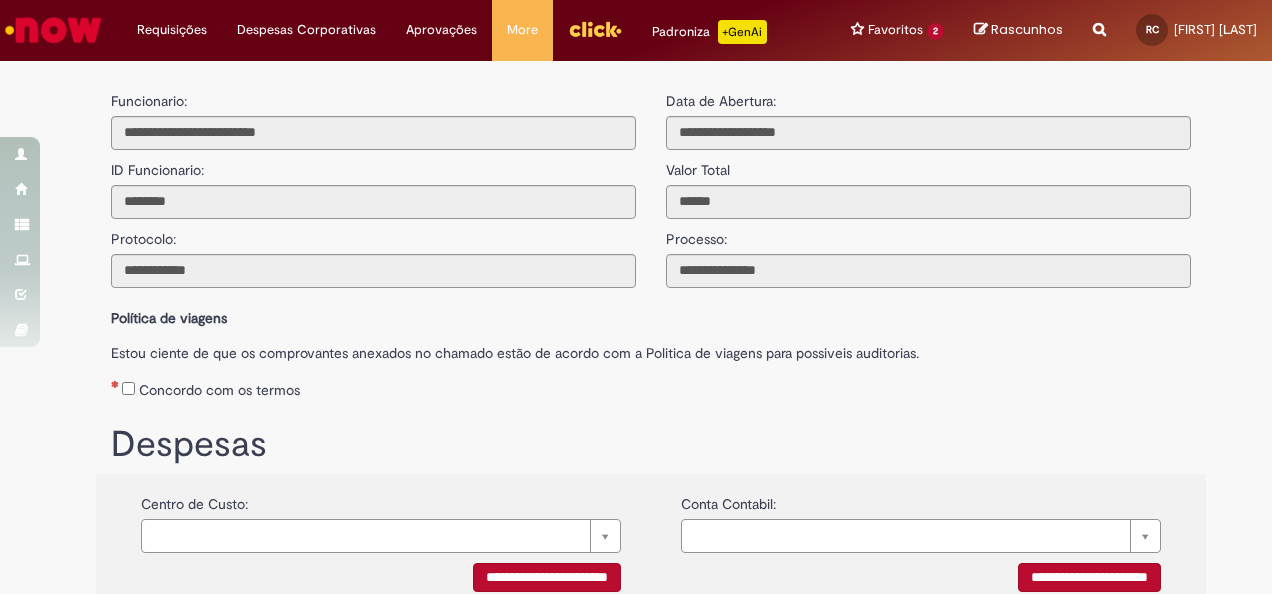 scroll, scrollTop: 0, scrollLeft: 0, axis: both 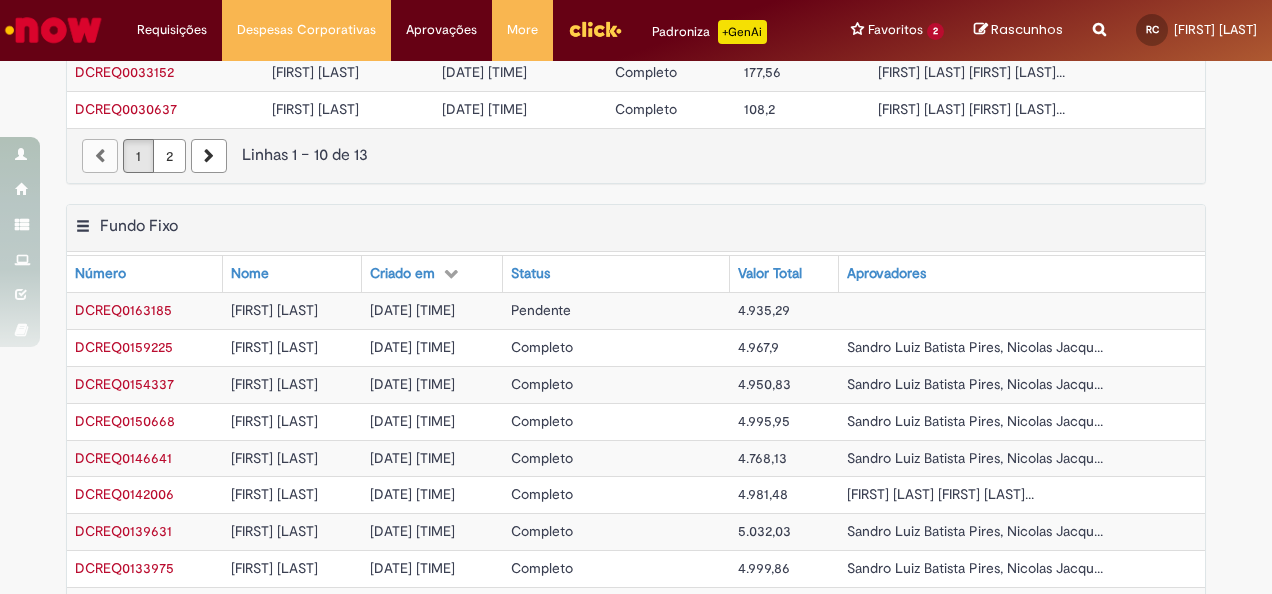 click on "DCREQ0159225" at bounding box center (124, 347) 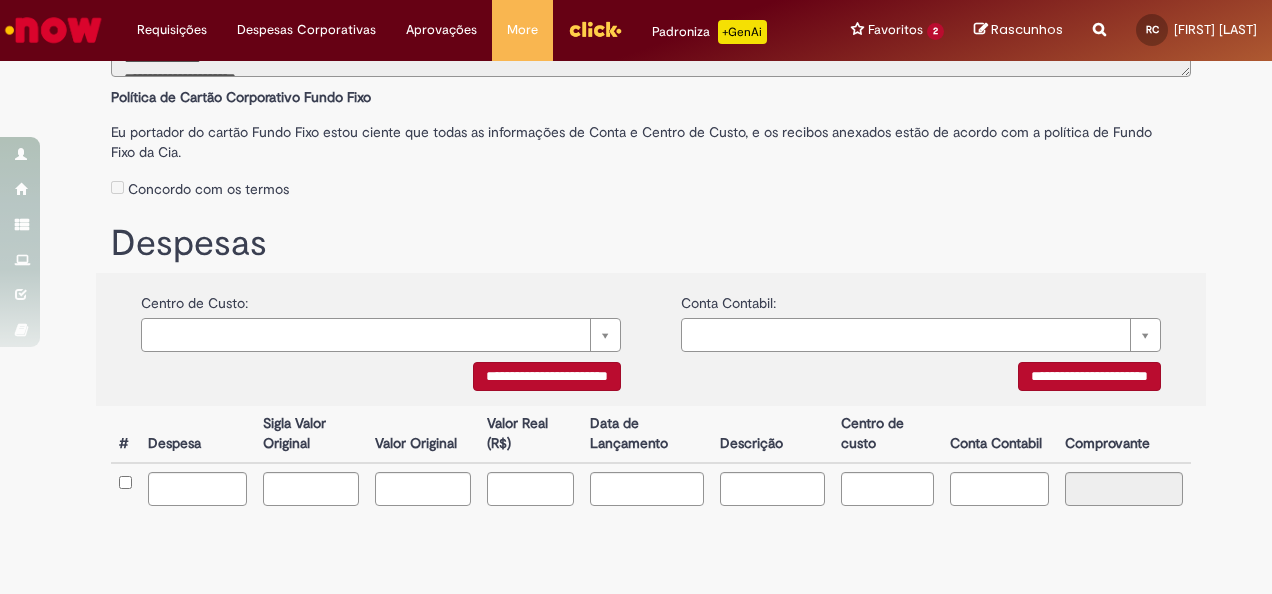 scroll, scrollTop: 0, scrollLeft: 0, axis: both 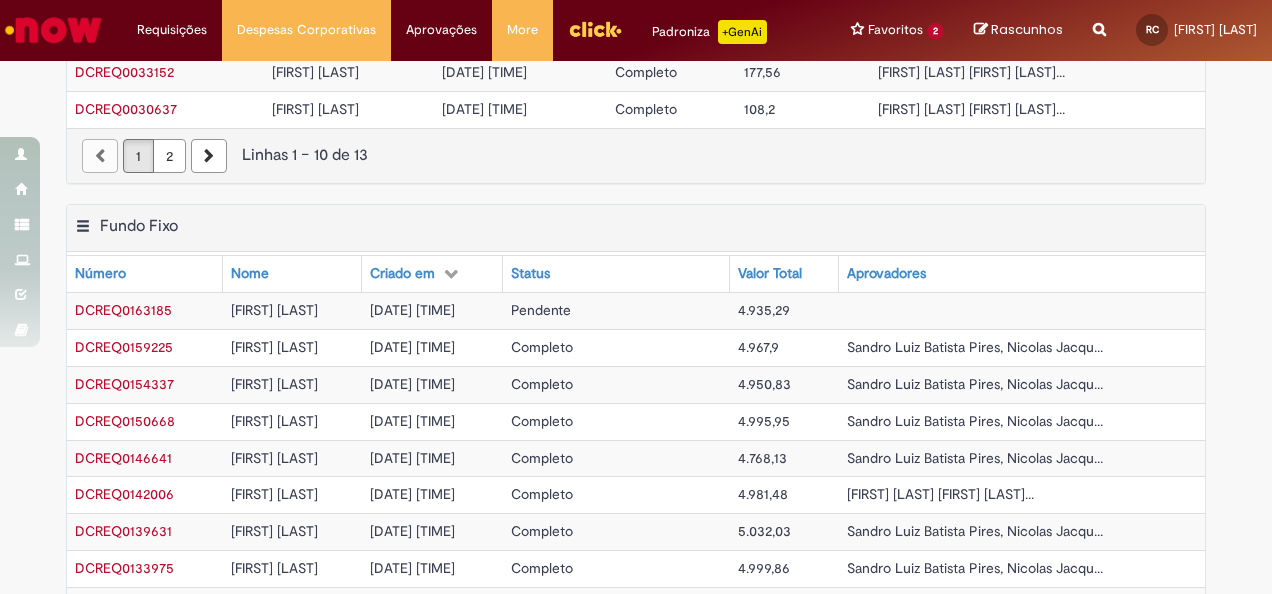 click on "DCREQ0154337" at bounding box center [145, 384] 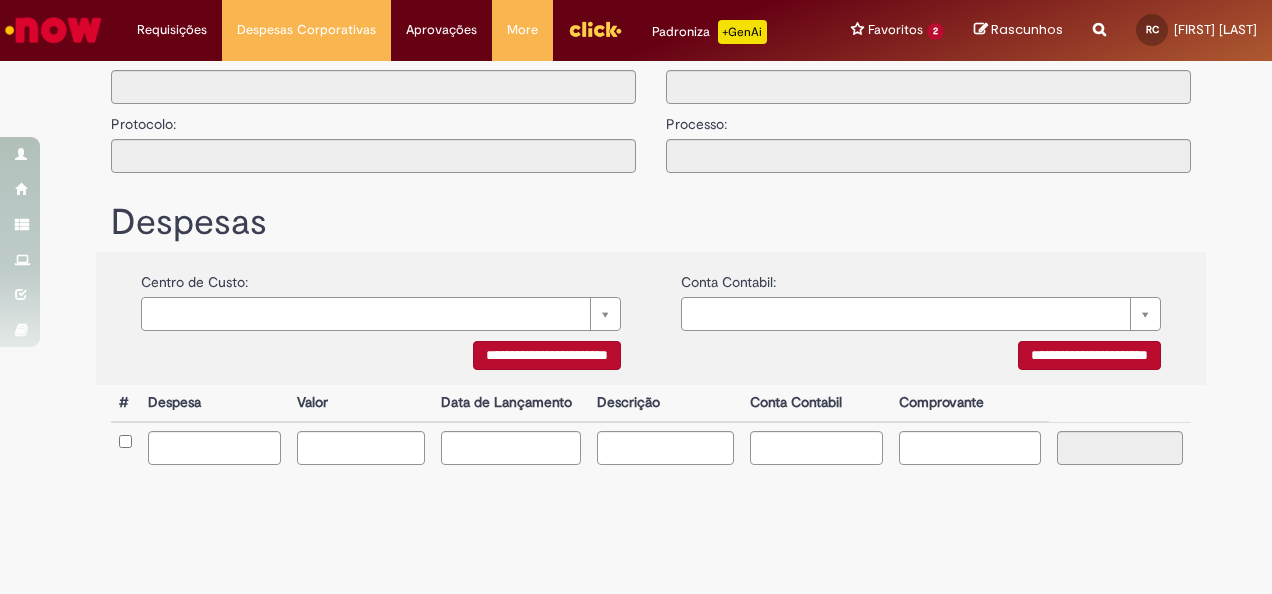 type on "**********" 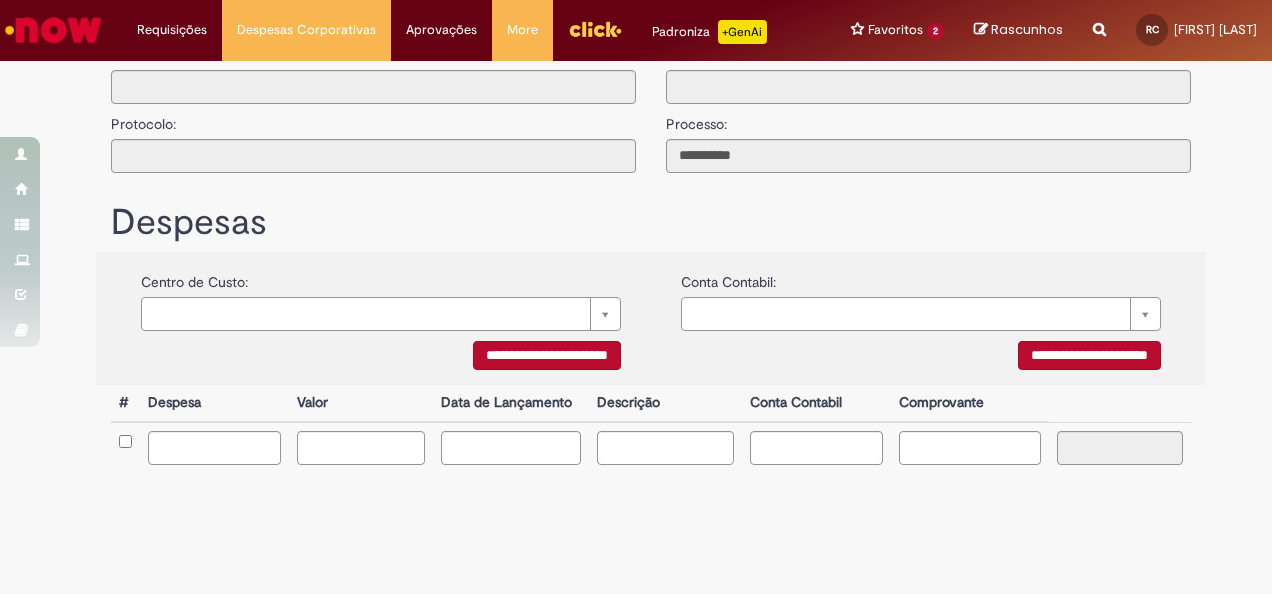 scroll, scrollTop: 0, scrollLeft: 0, axis: both 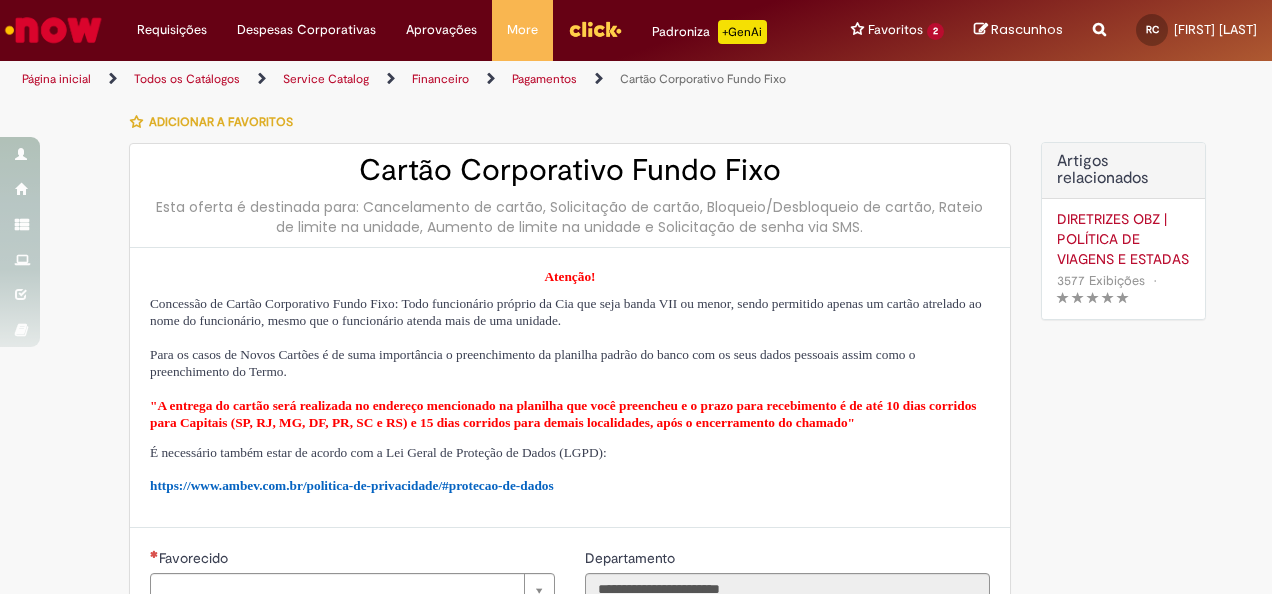 type on "**********" 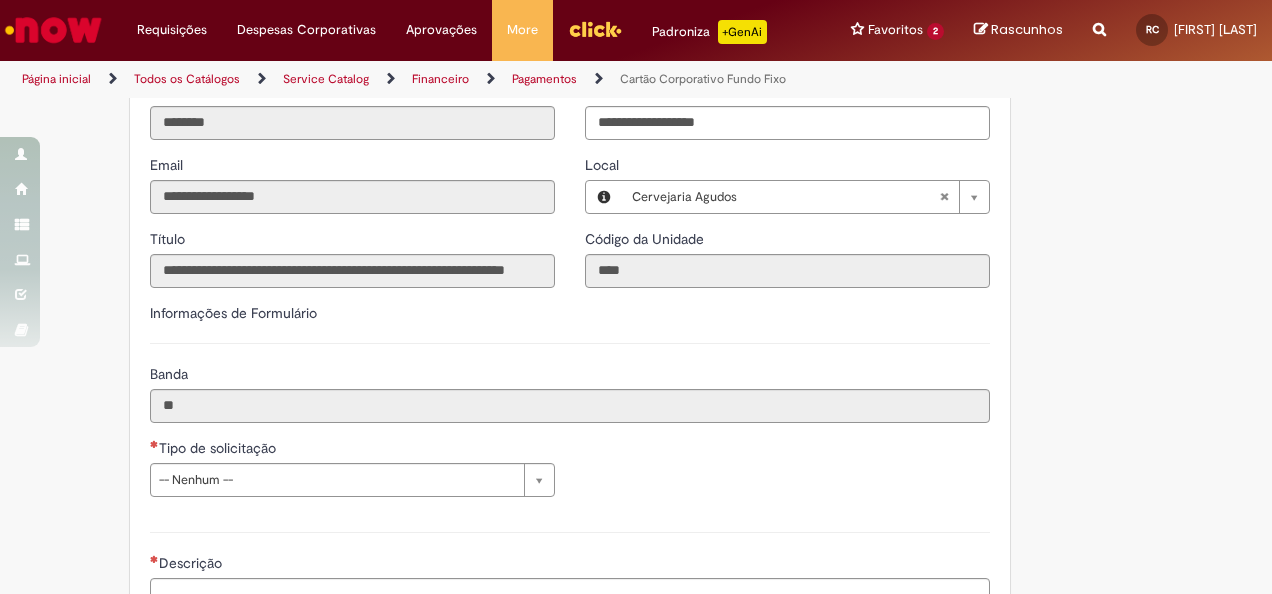 scroll, scrollTop: 600, scrollLeft: 0, axis: vertical 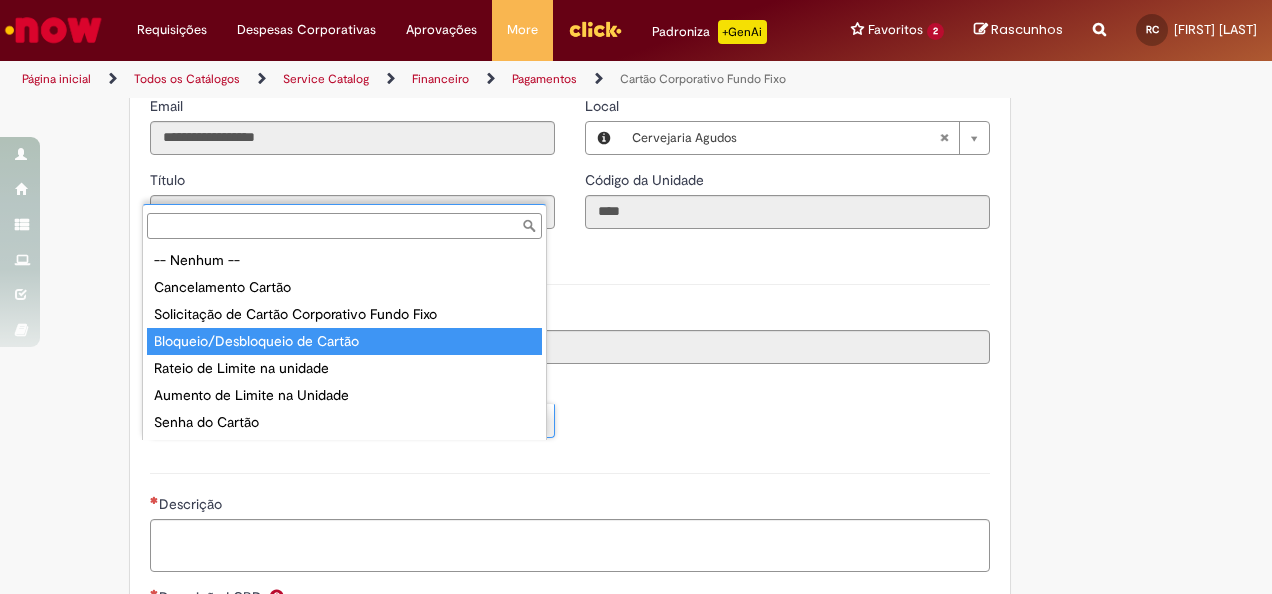 type on "**********" 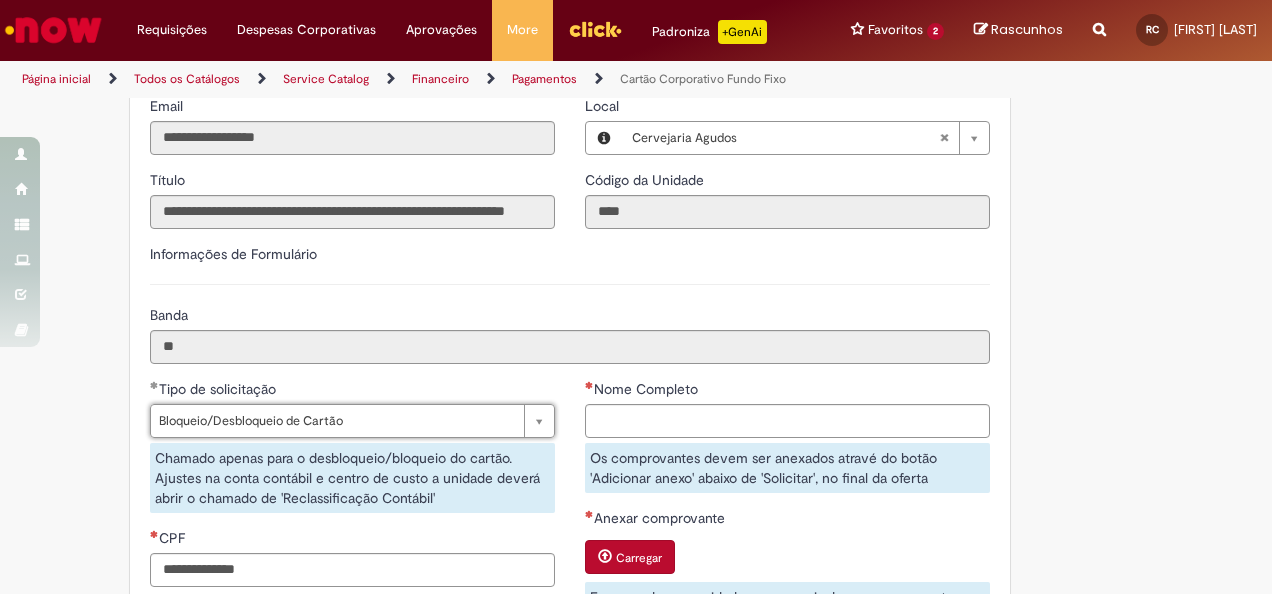 scroll, scrollTop: 800, scrollLeft: 0, axis: vertical 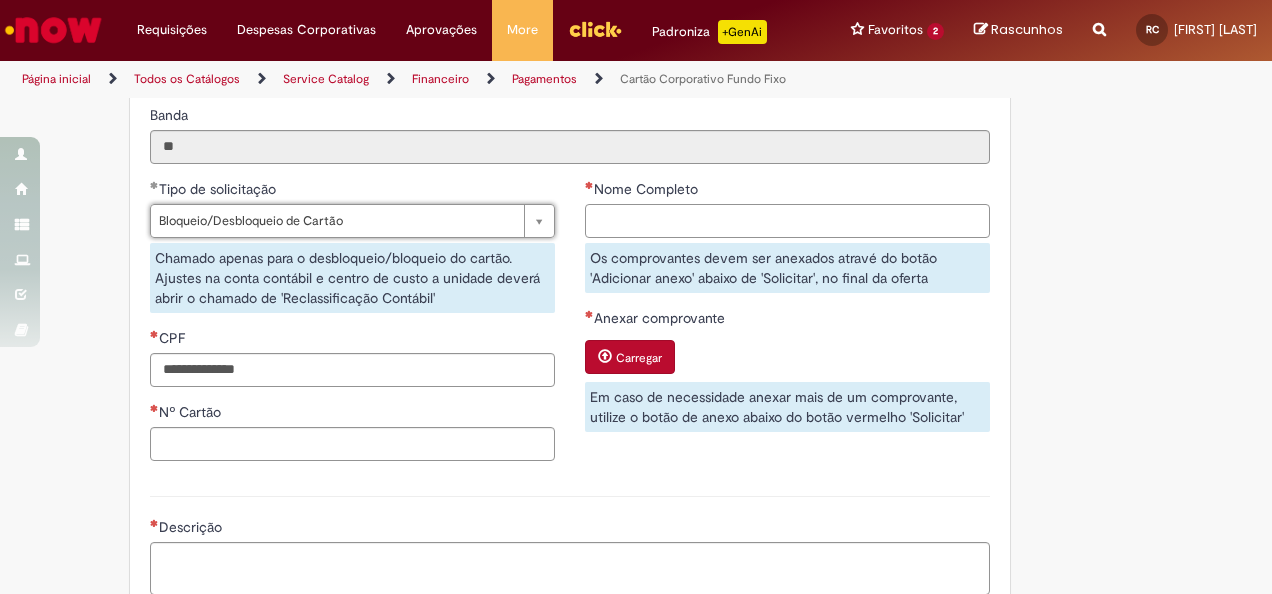 click on "Nome Completo" at bounding box center [787, 221] 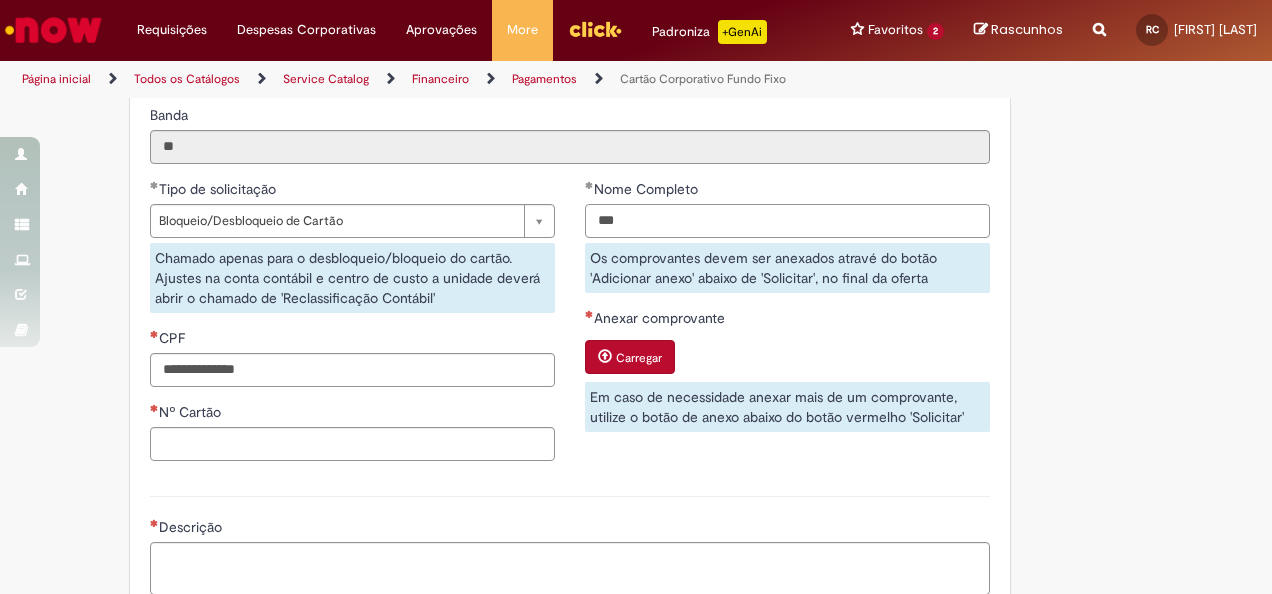 drag, startPoint x: 658, startPoint y: 262, endPoint x: 468, endPoint y: 269, distance: 190.1289 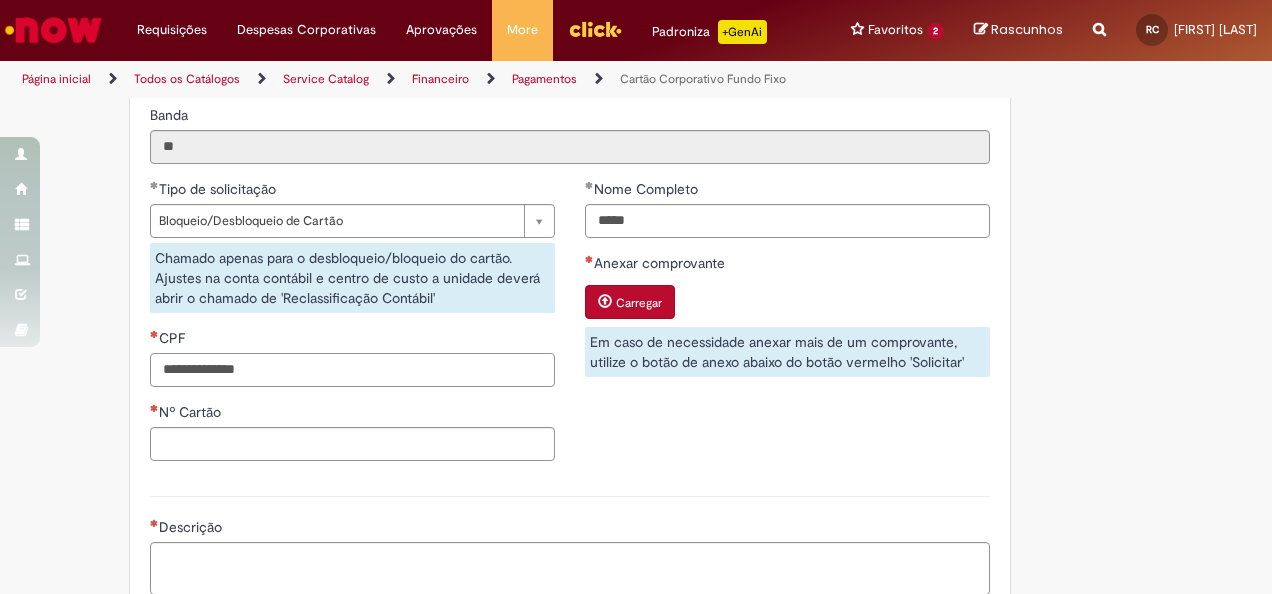 click on "CPF" at bounding box center (352, 370) 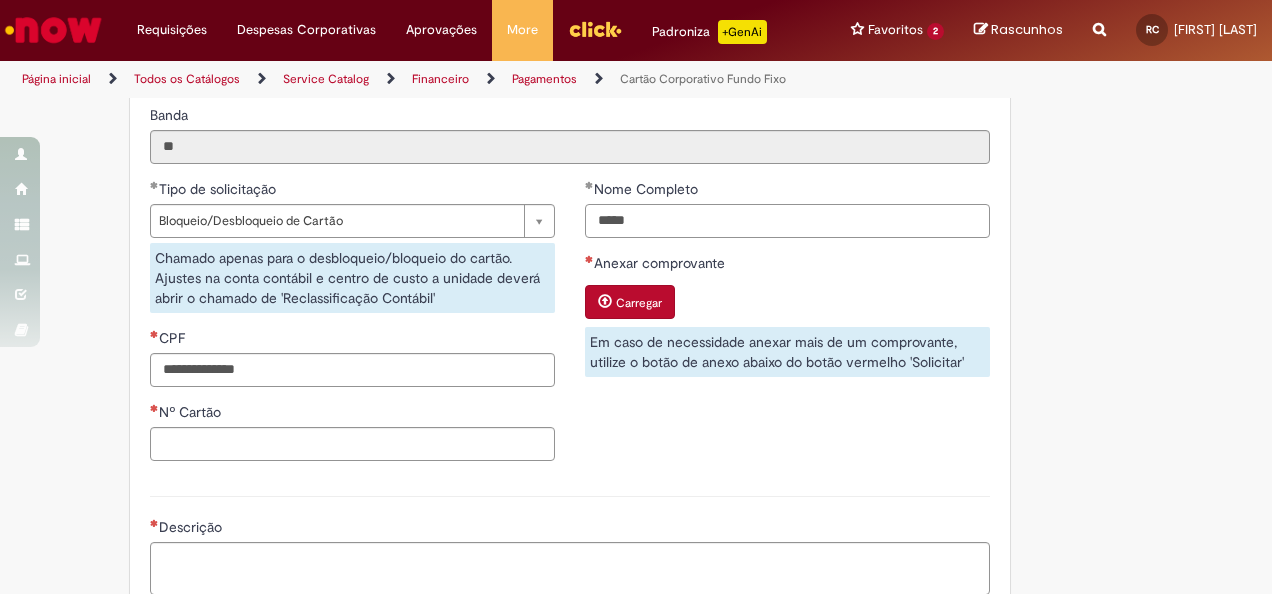 click on "*****" at bounding box center (787, 221) 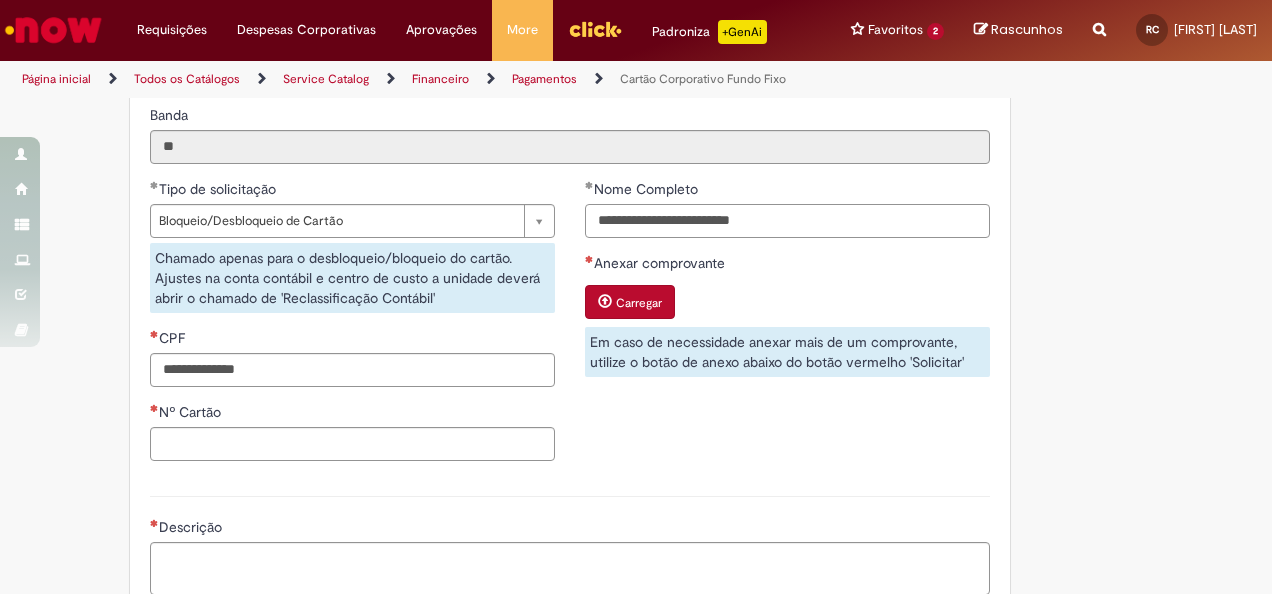 type on "***" 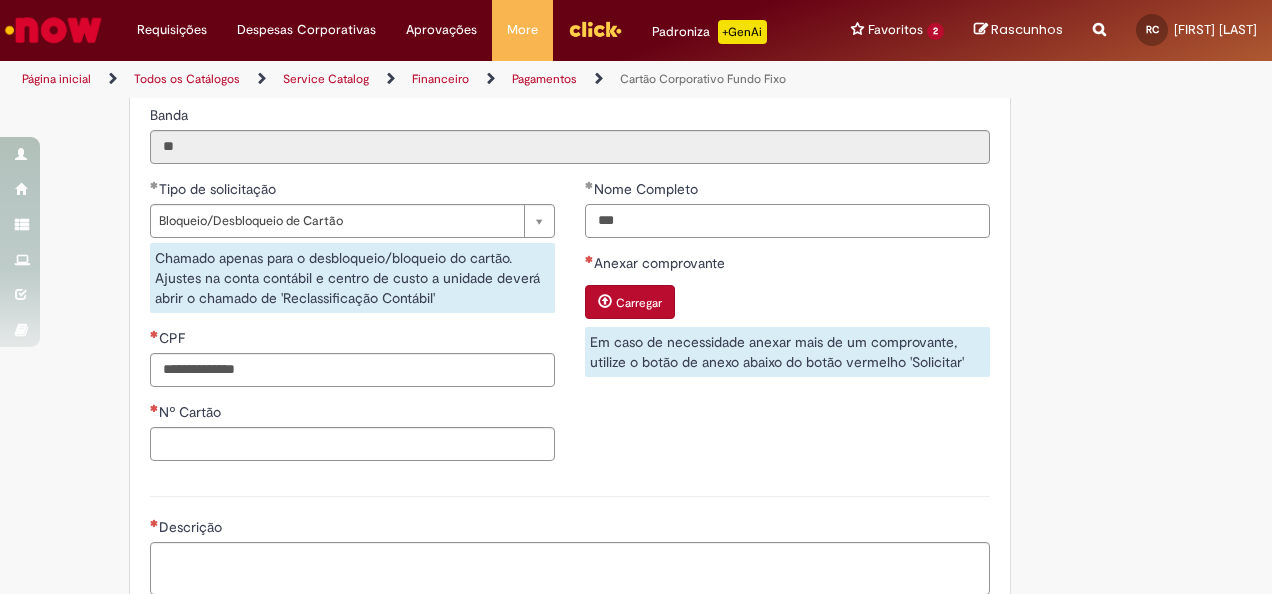 drag, startPoint x: 436, startPoint y: 234, endPoint x: 252, endPoint y: 212, distance: 185.31055 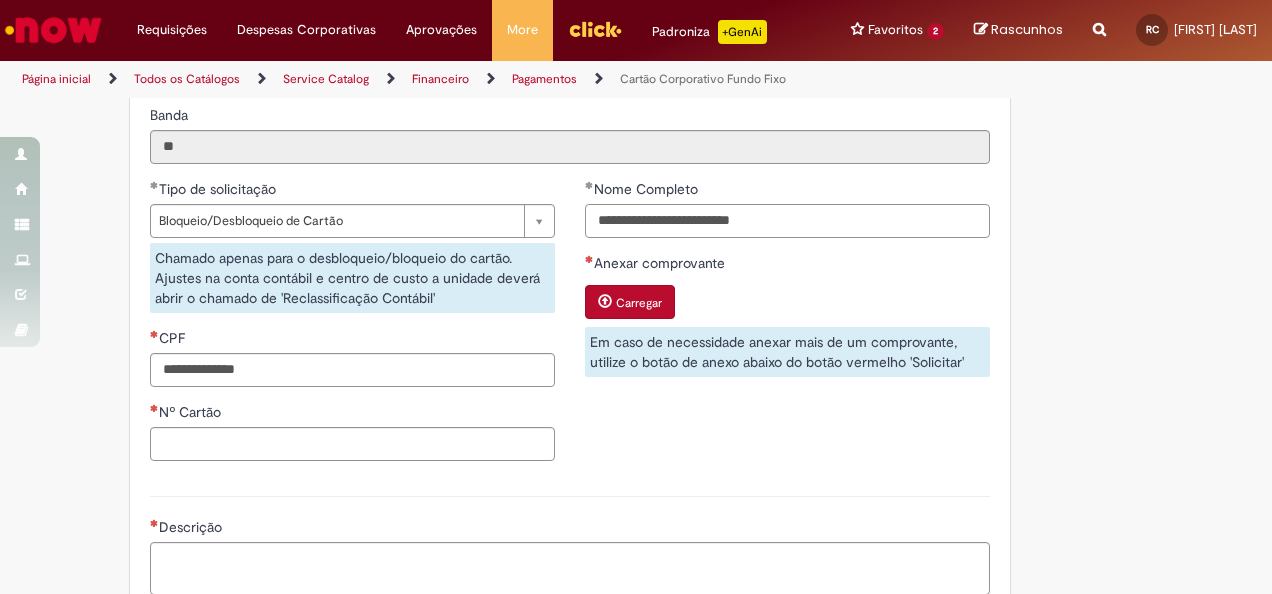 type on "**********" 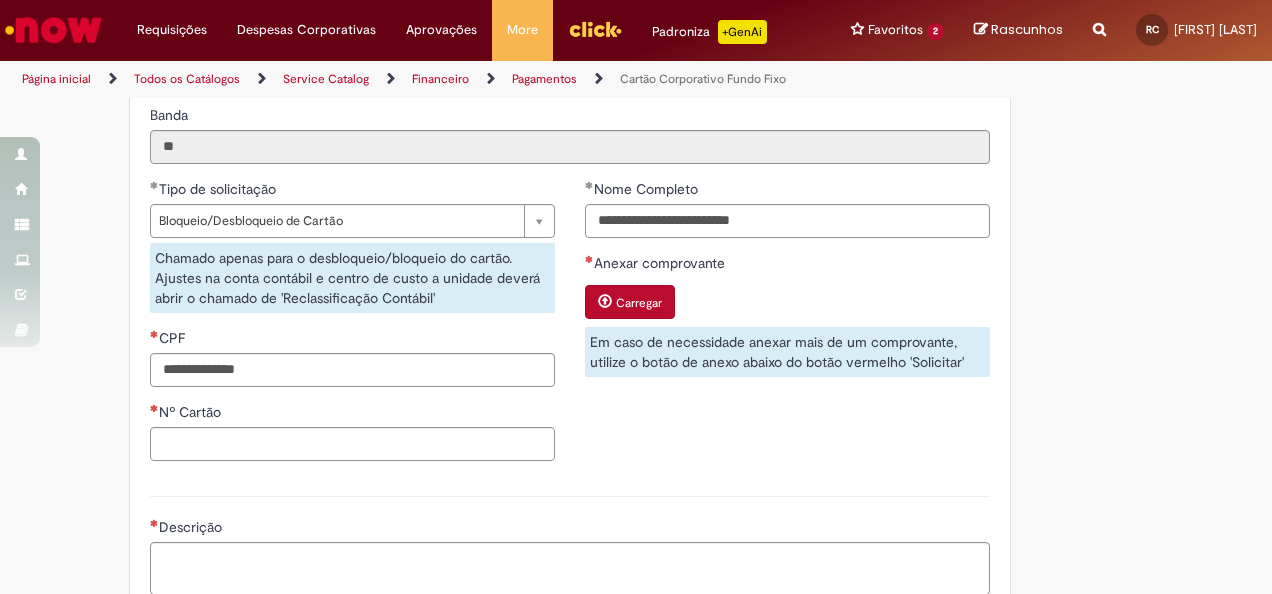 click on "Descrição" at bounding box center (570, 543) 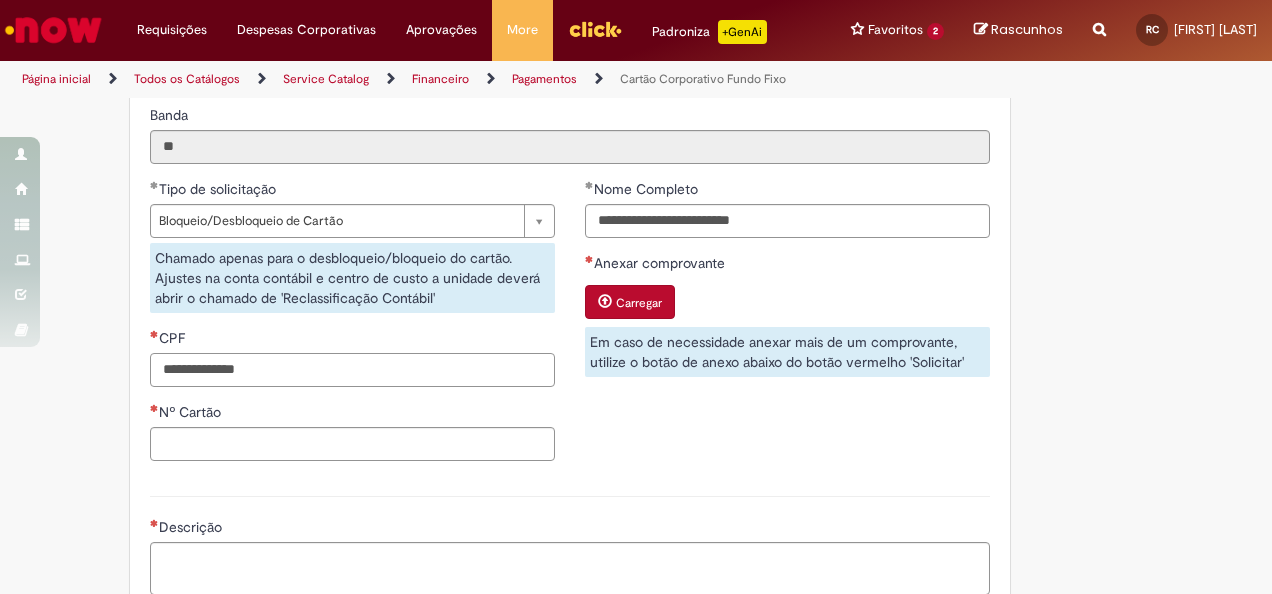 click on "CPF" at bounding box center [352, 370] 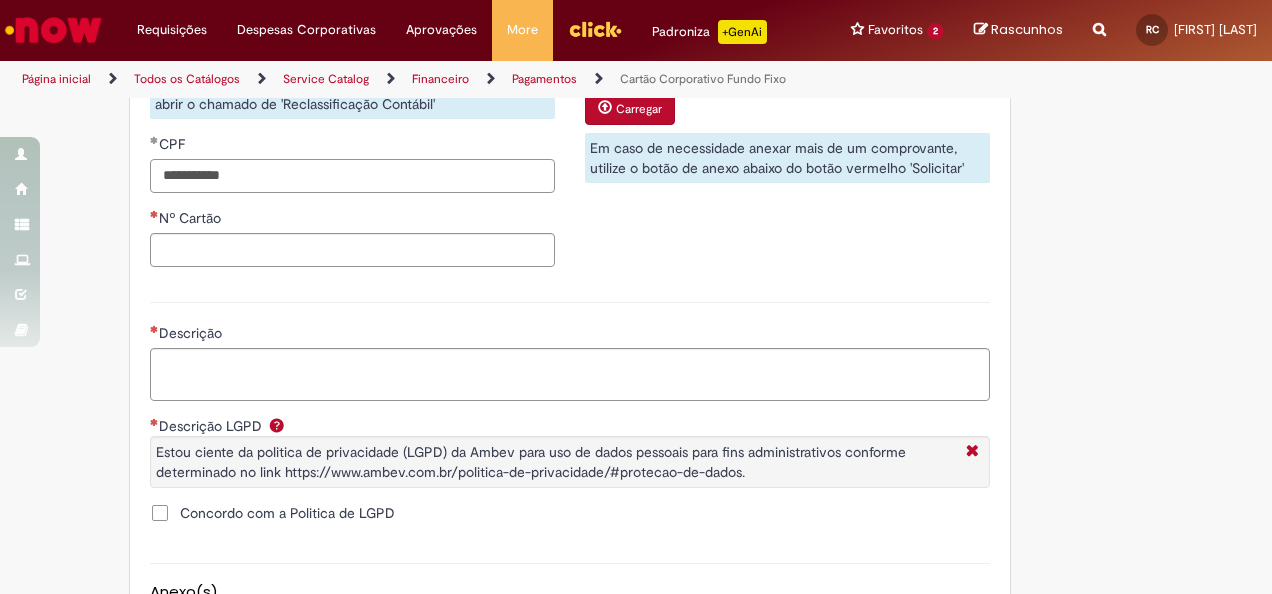 scroll, scrollTop: 900, scrollLeft: 0, axis: vertical 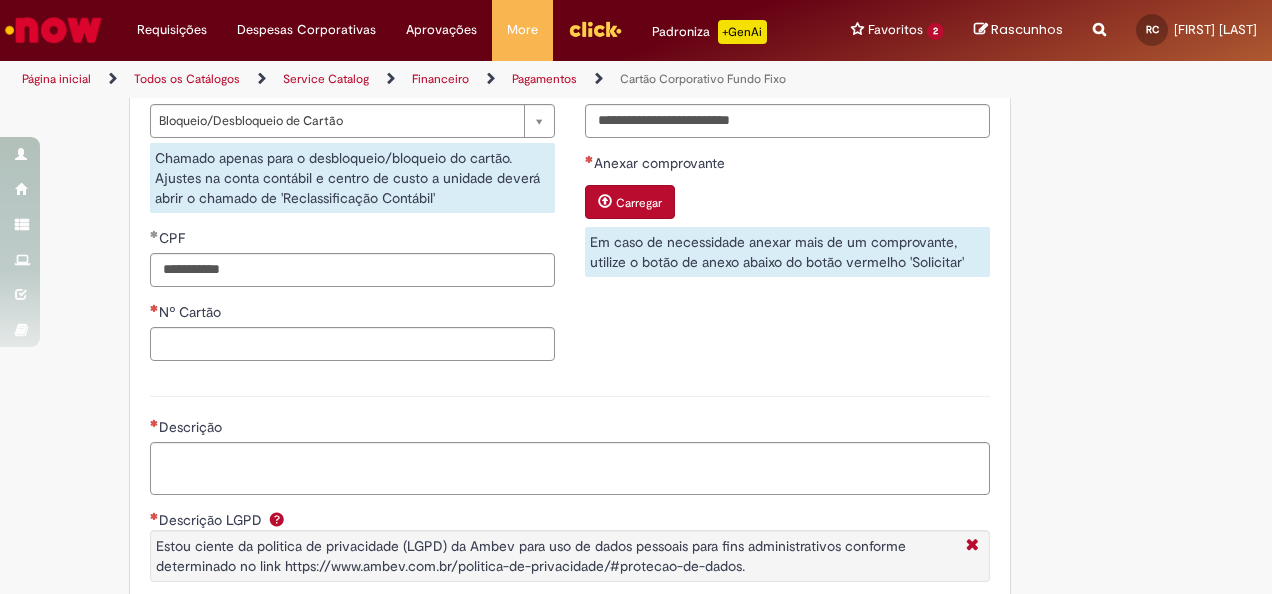 type on "**********" 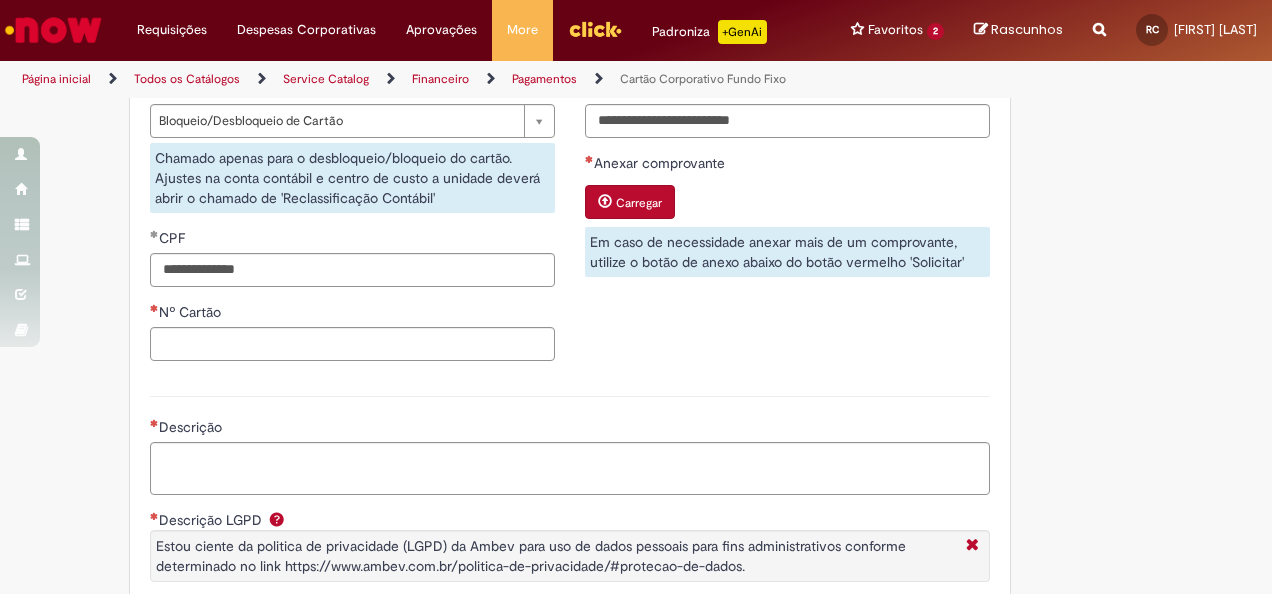 click at bounding box center [605, 201] 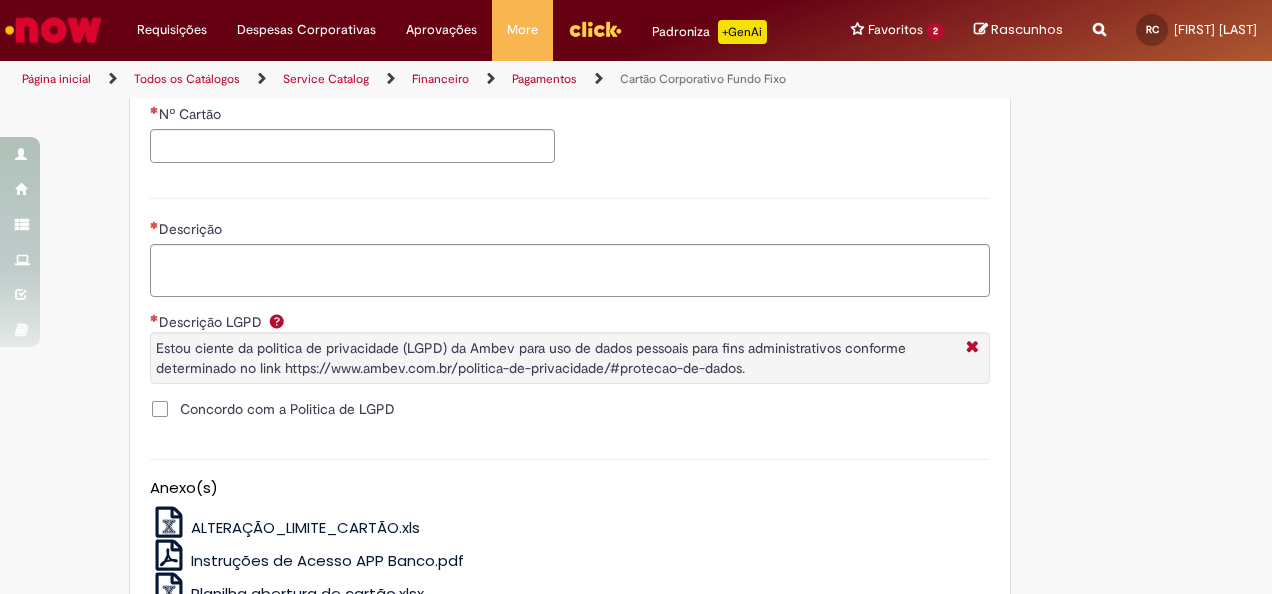 scroll, scrollTop: 1100, scrollLeft: 0, axis: vertical 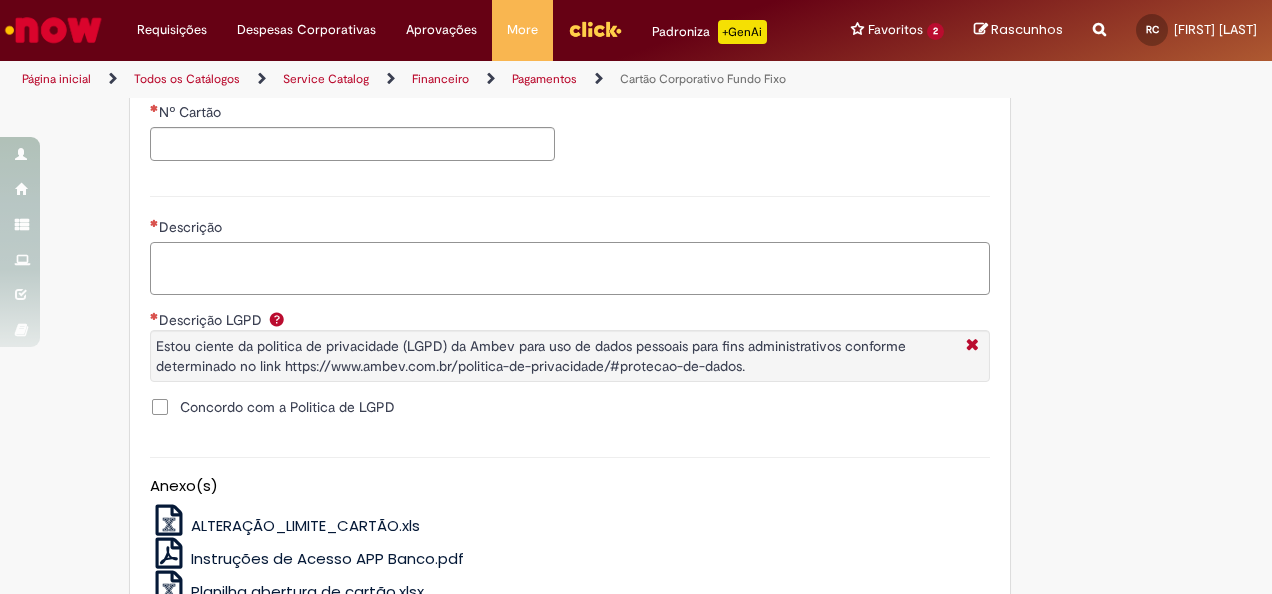 drag, startPoint x: 324, startPoint y: 305, endPoint x: 474, endPoint y: 363, distance: 160.82289 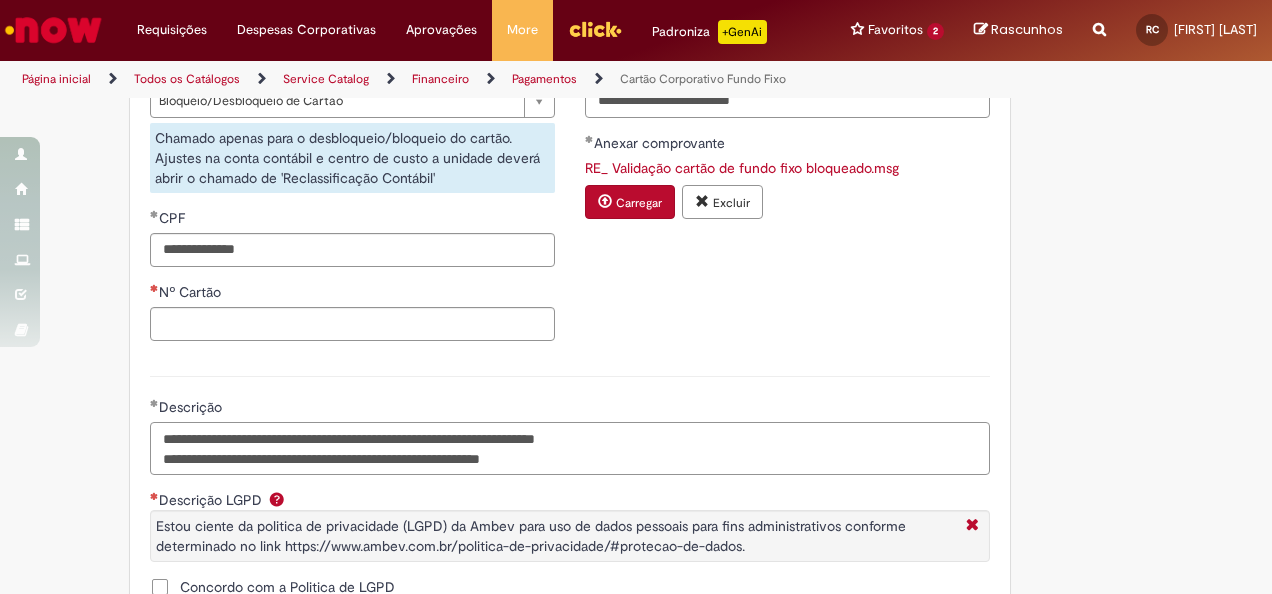 scroll, scrollTop: 860, scrollLeft: 0, axis: vertical 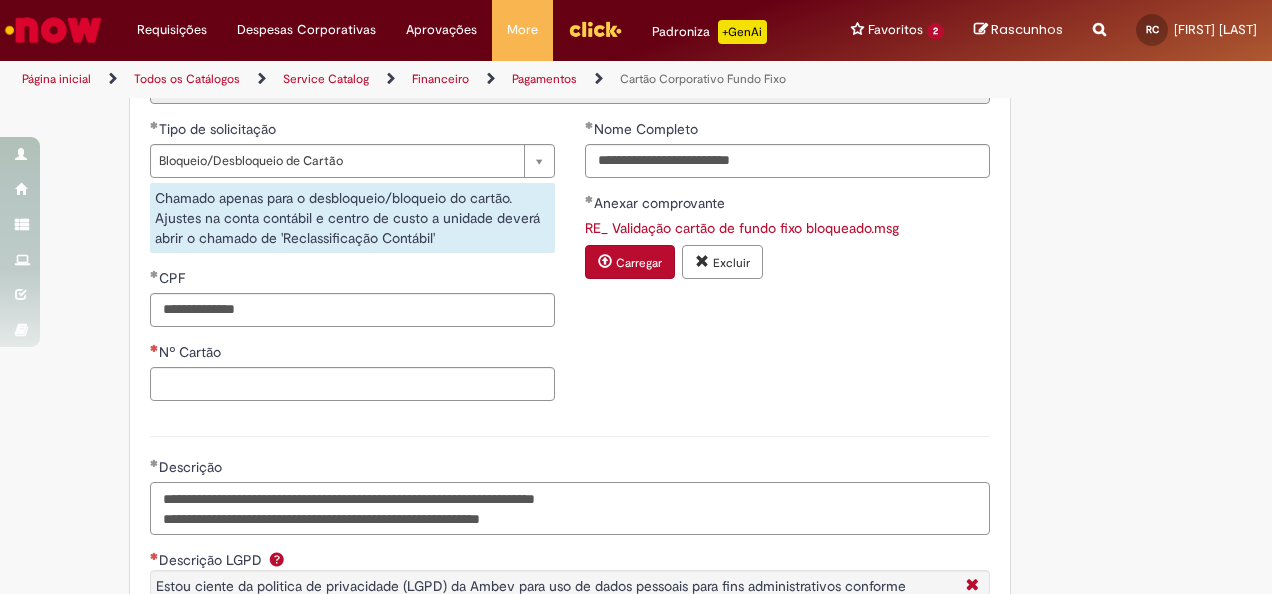 type on "**********" 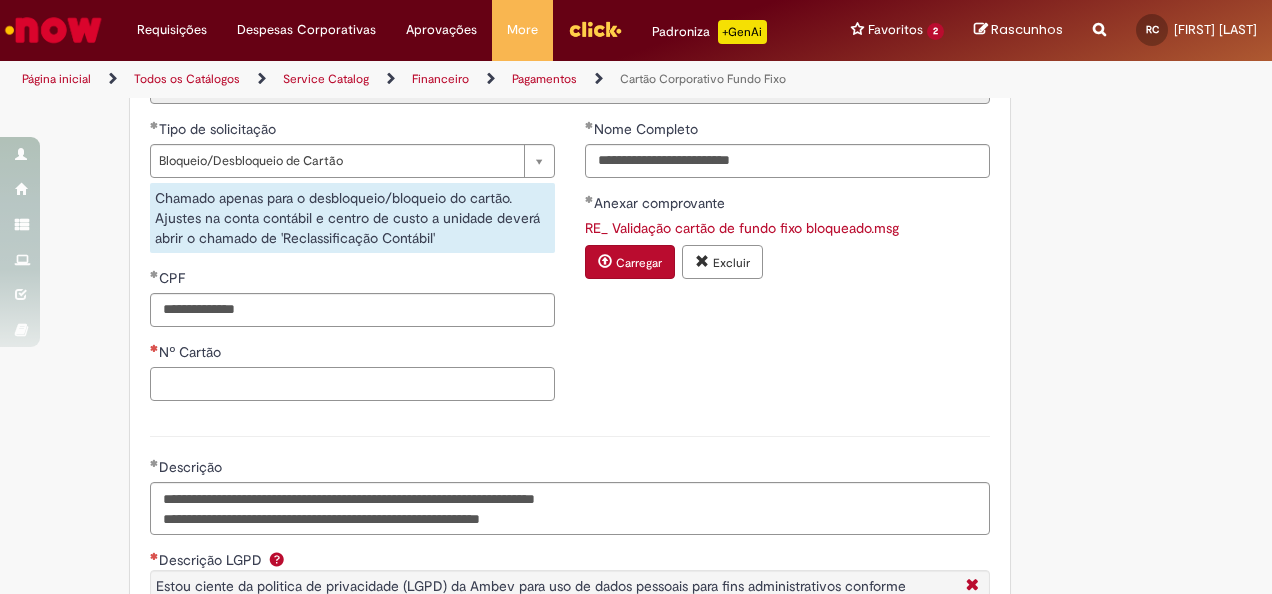 click on "Nº Cartão" at bounding box center (352, 384) 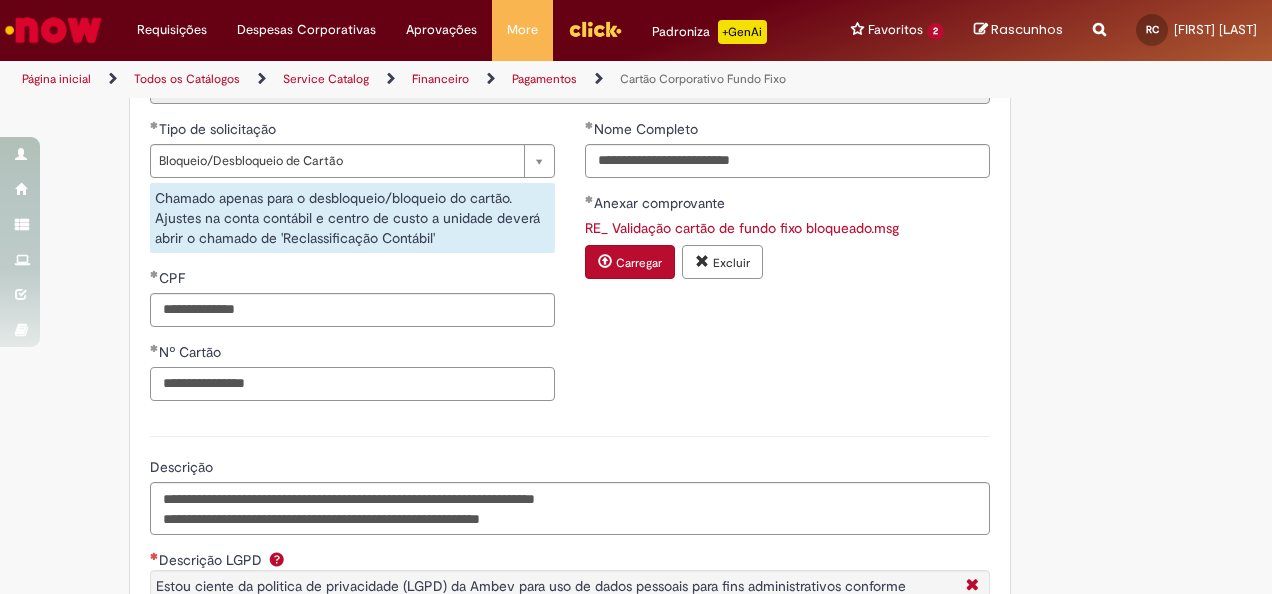 type on "**********" 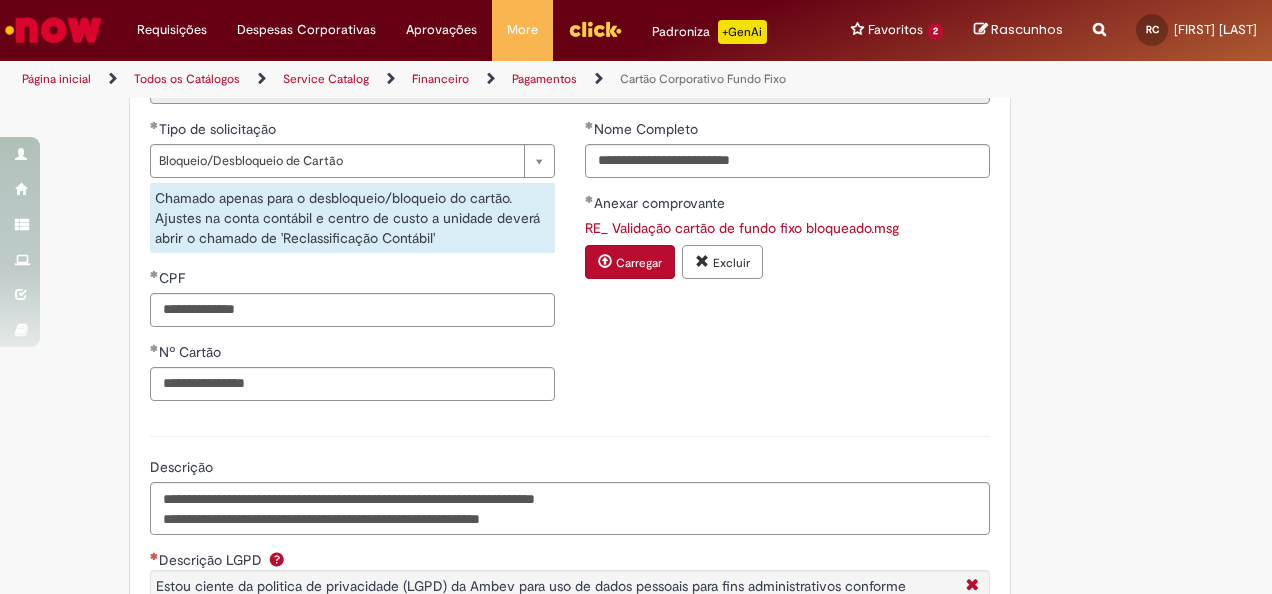 click on "**********" at bounding box center (570, 483) 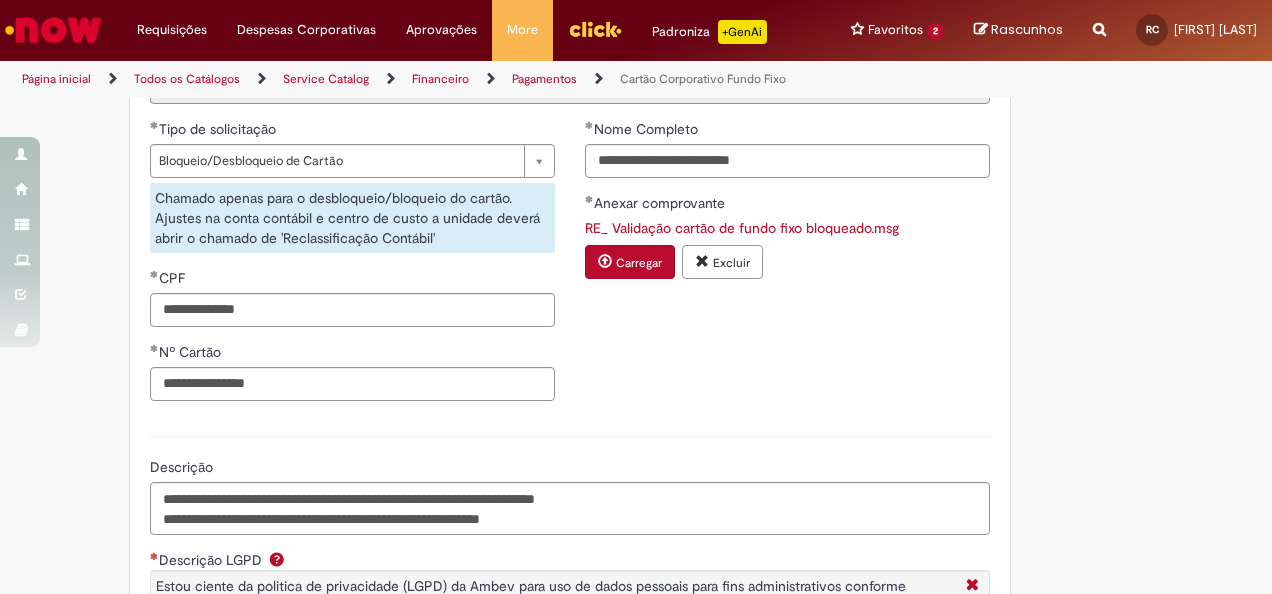 click on "**********" at bounding box center (570, 267) 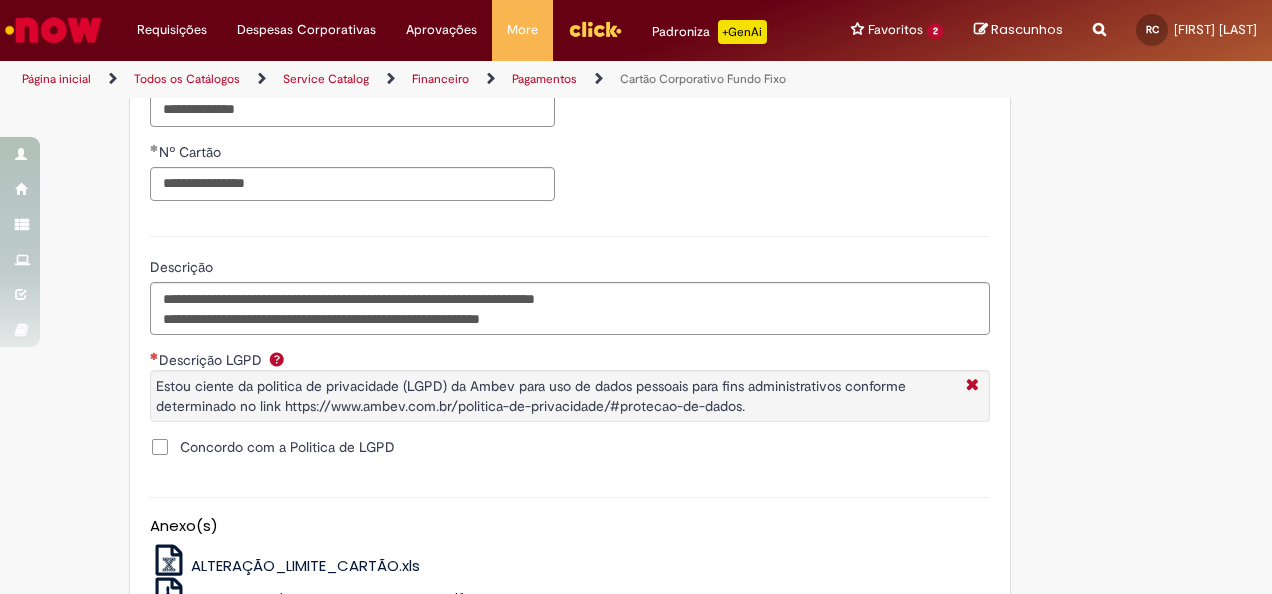 scroll, scrollTop: 1160, scrollLeft: 0, axis: vertical 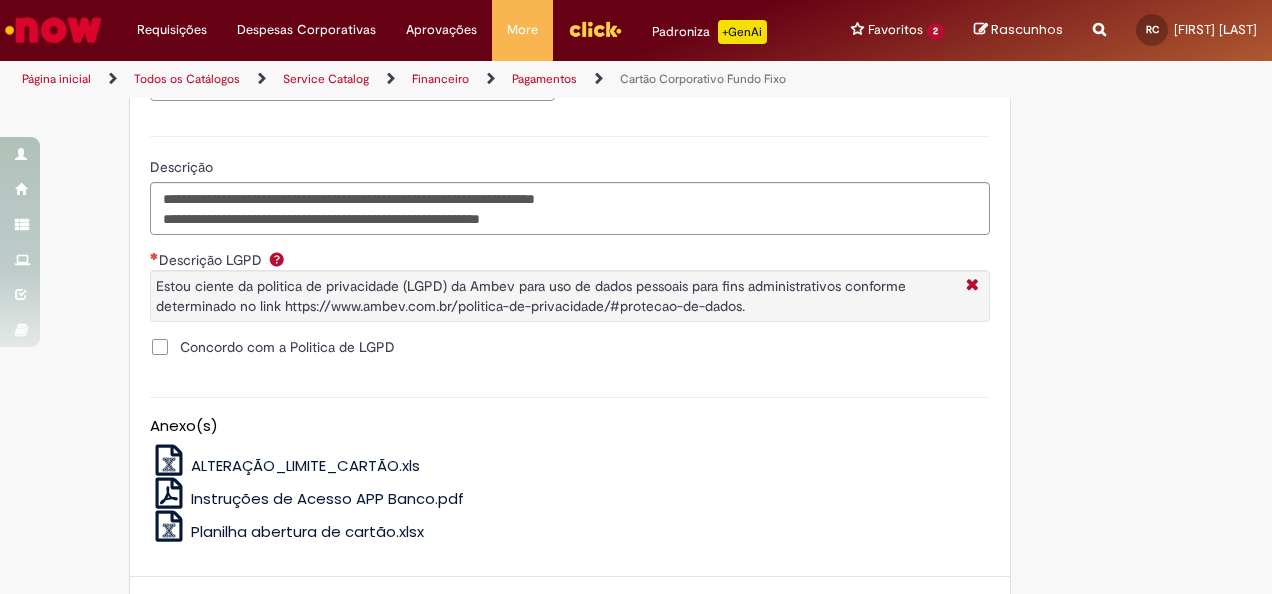 click on "Concordo com a Politica de LGPD" at bounding box center [287, 347] 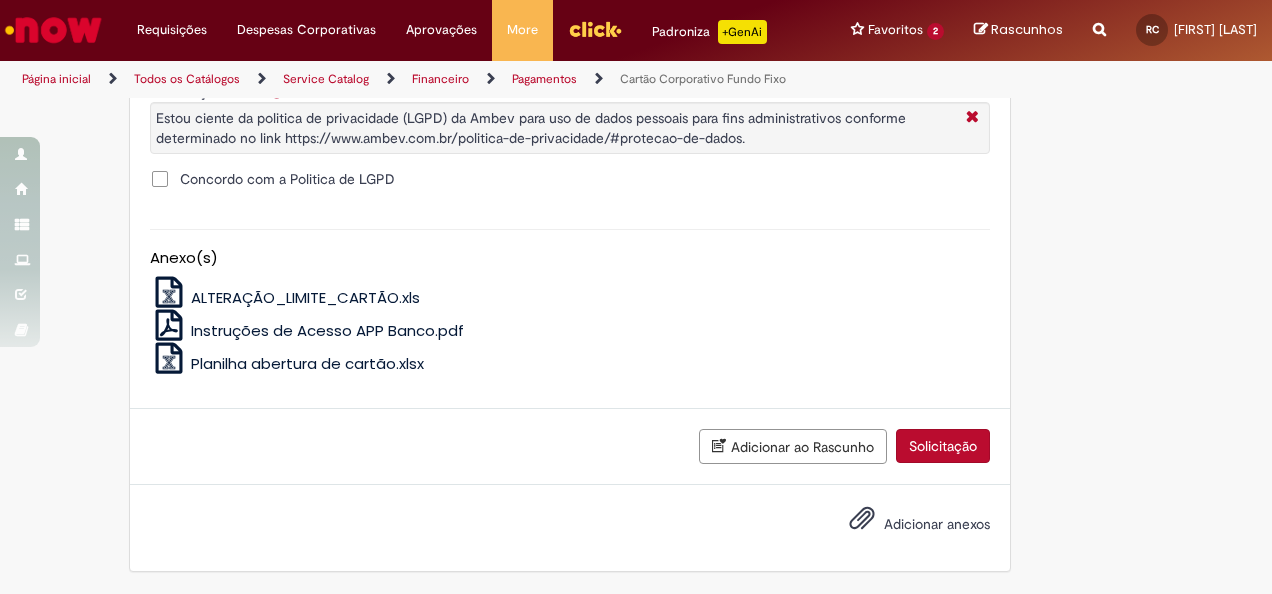 scroll, scrollTop: 1359, scrollLeft: 0, axis: vertical 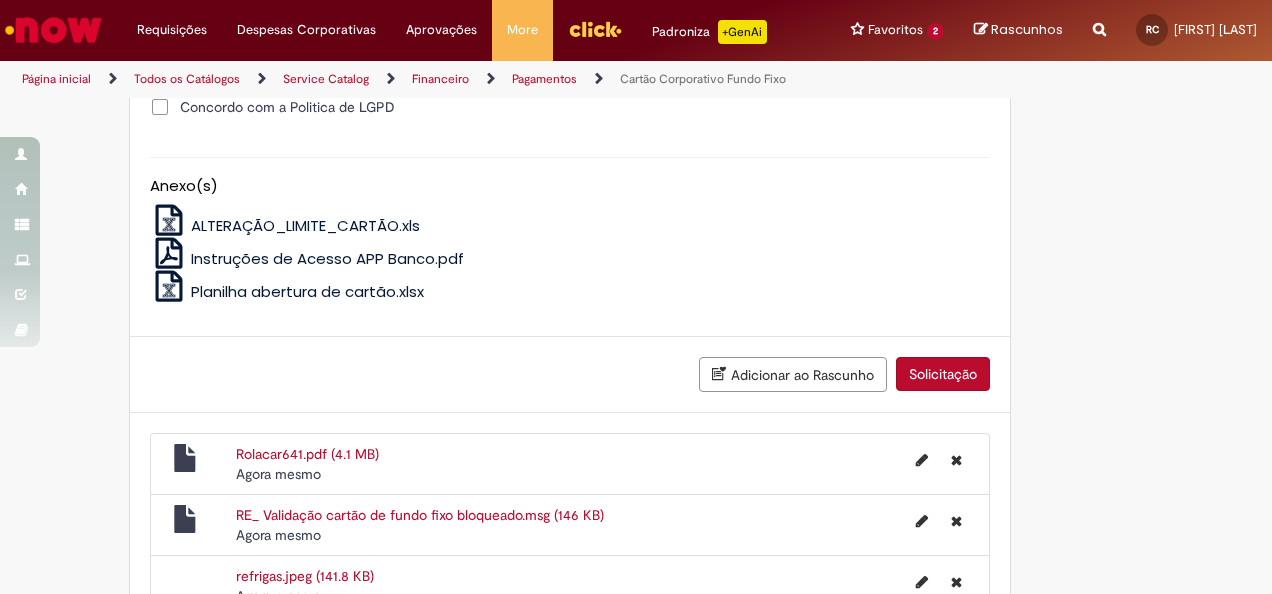 click on "Solicitação" at bounding box center [943, 374] 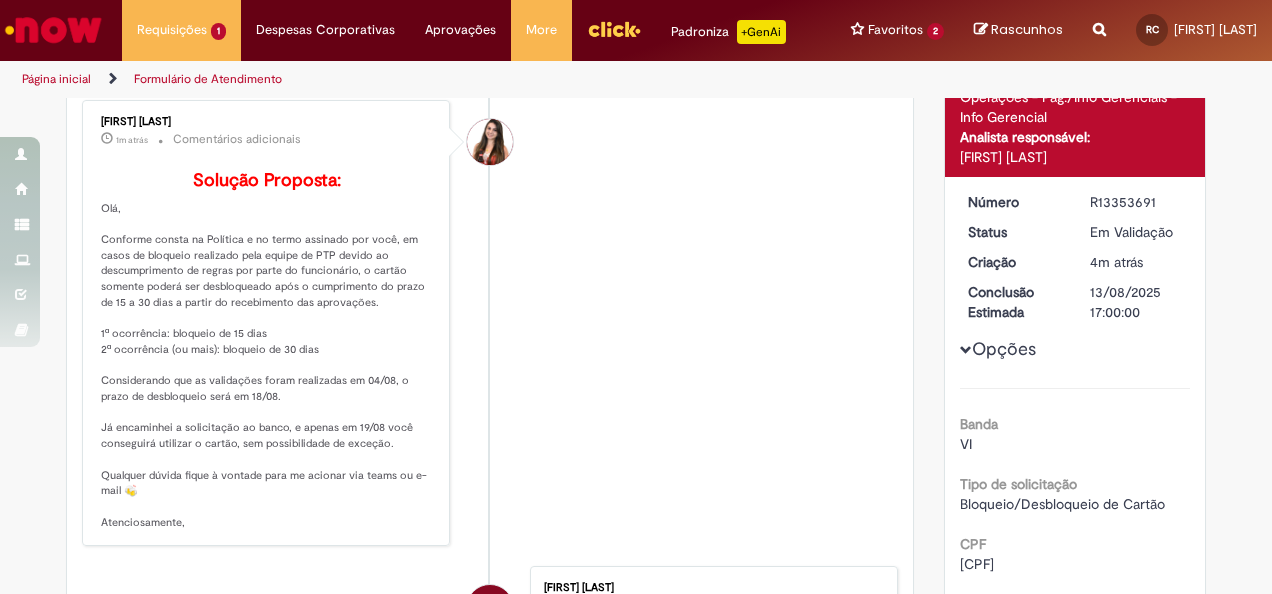 scroll, scrollTop: 0, scrollLeft: 0, axis: both 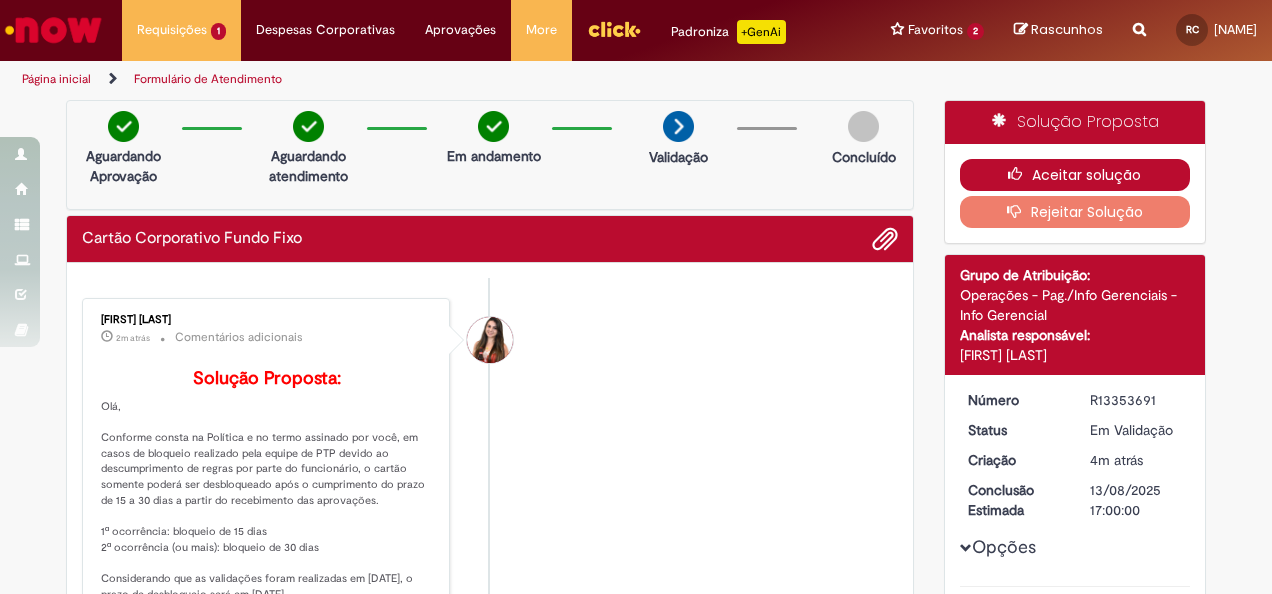 click on "Aceitar solução" at bounding box center (1075, 175) 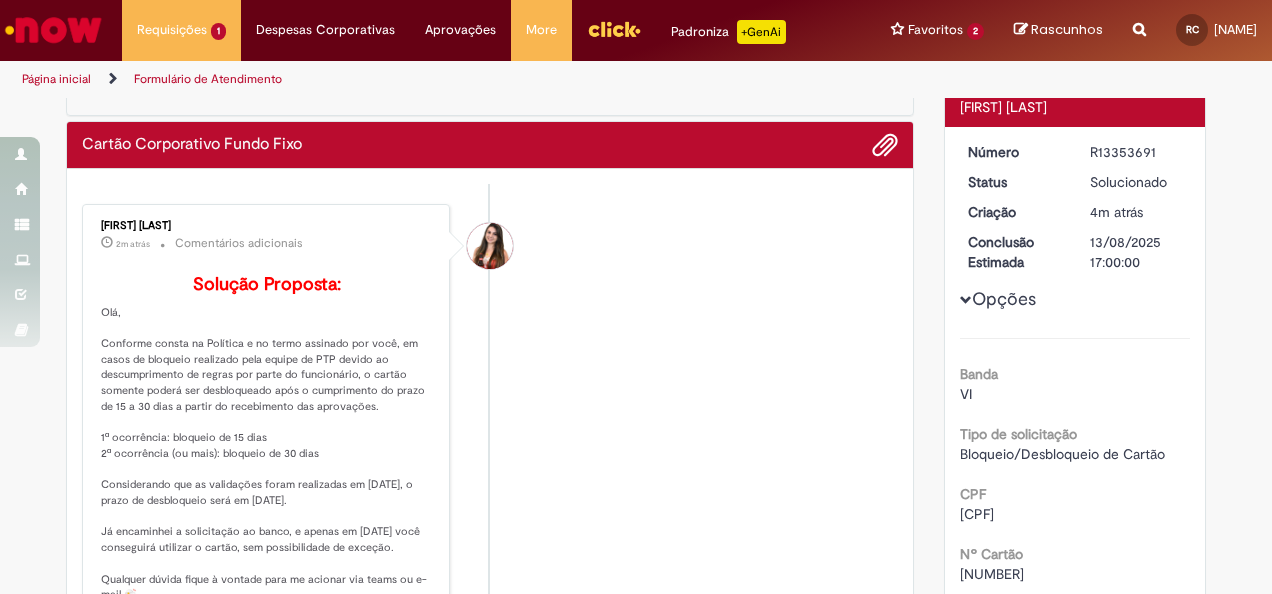 scroll, scrollTop: 200, scrollLeft: 0, axis: vertical 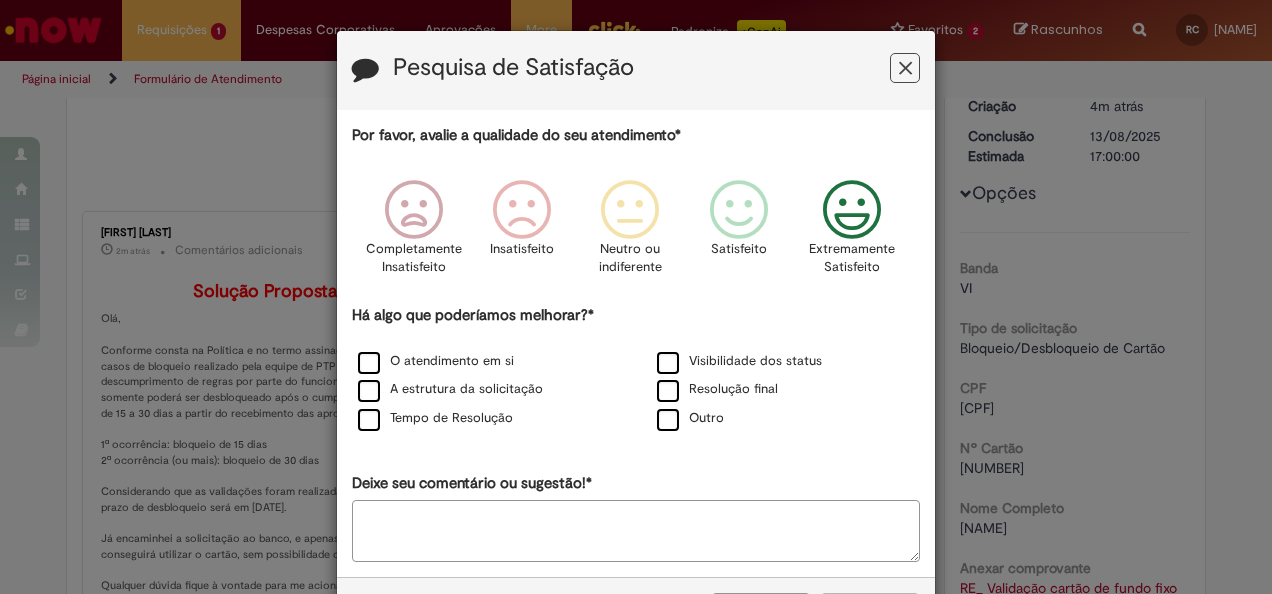 click at bounding box center (852, 210) 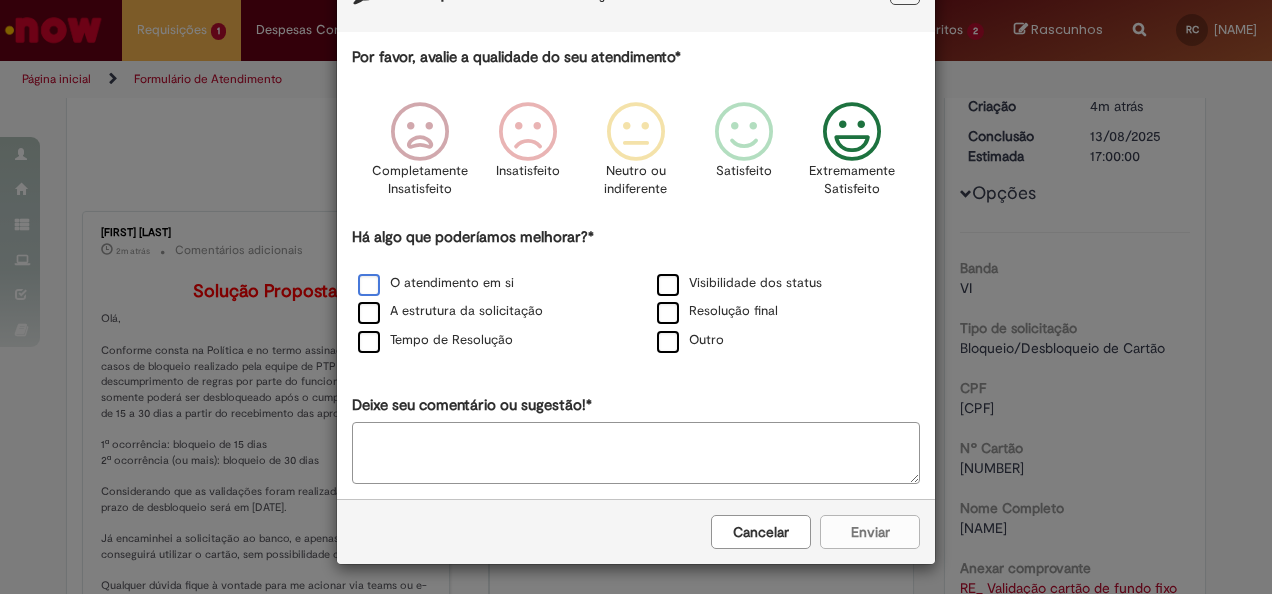 click on "O atendimento em si" at bounding box center [436, 283] 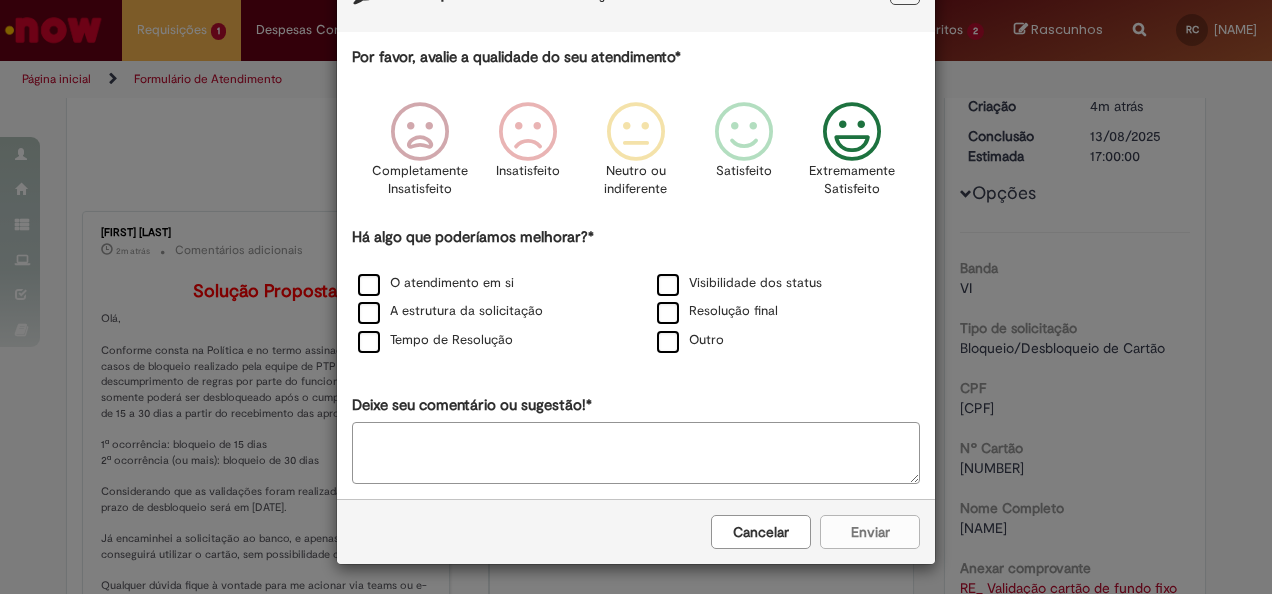 scroll, scrollTop: 76, scrollLeft: 0, axis: vertical 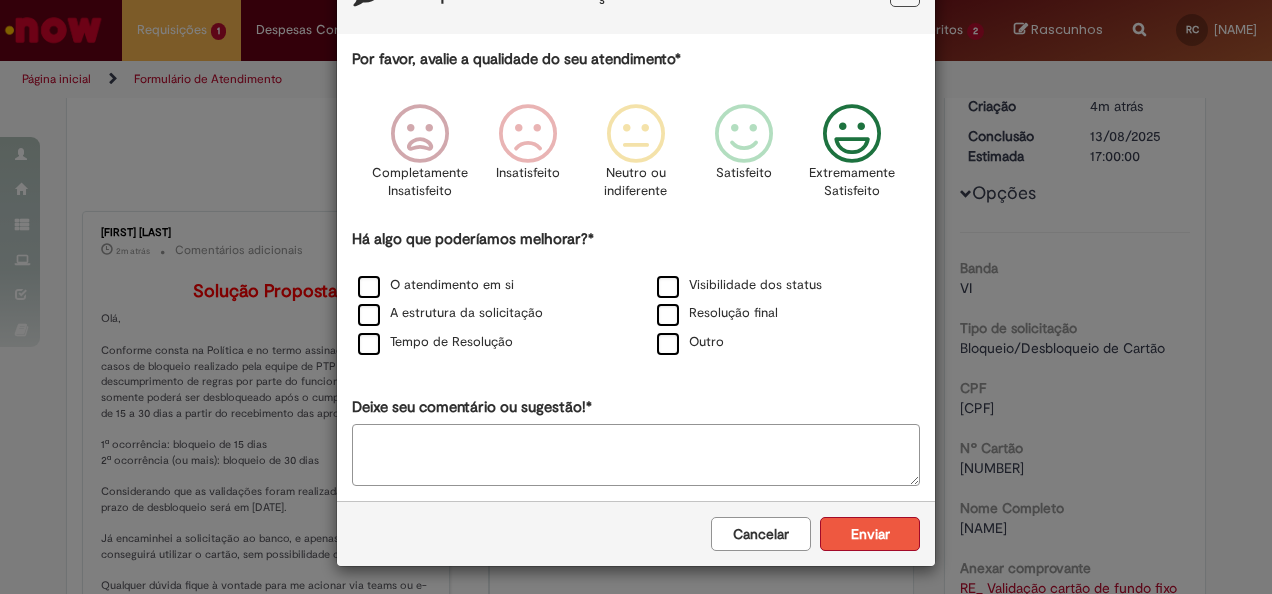 click on "Enviar" at bounding box center (870, 534) 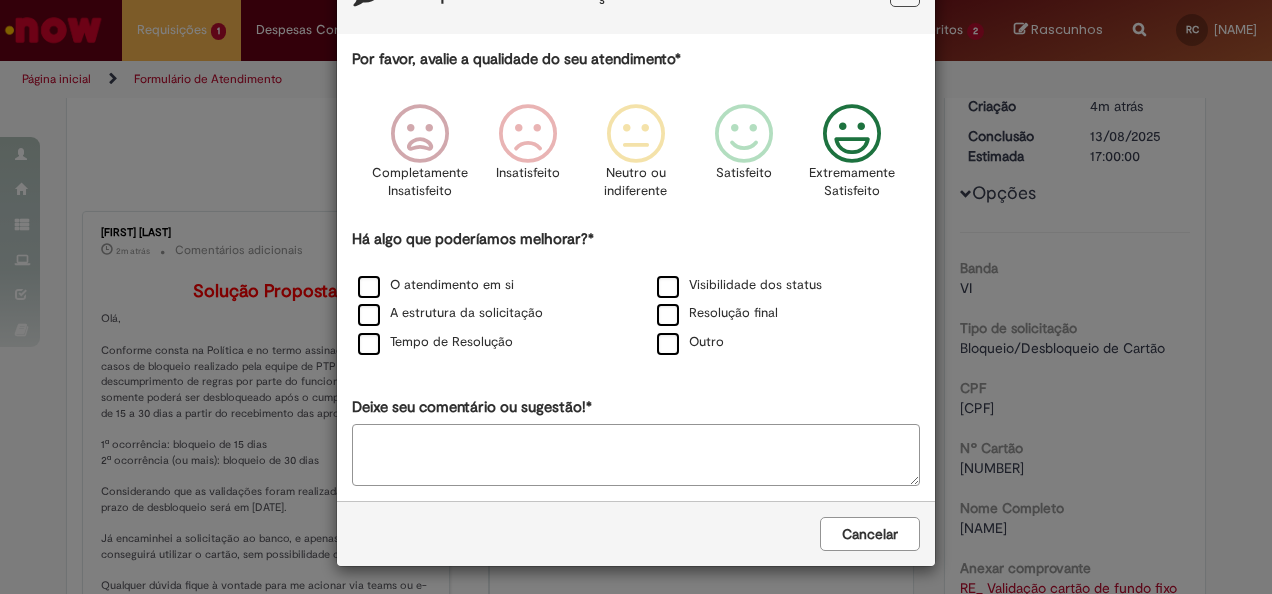 scroll, scrollTop: 0, scrollLeft: 0, axis: both 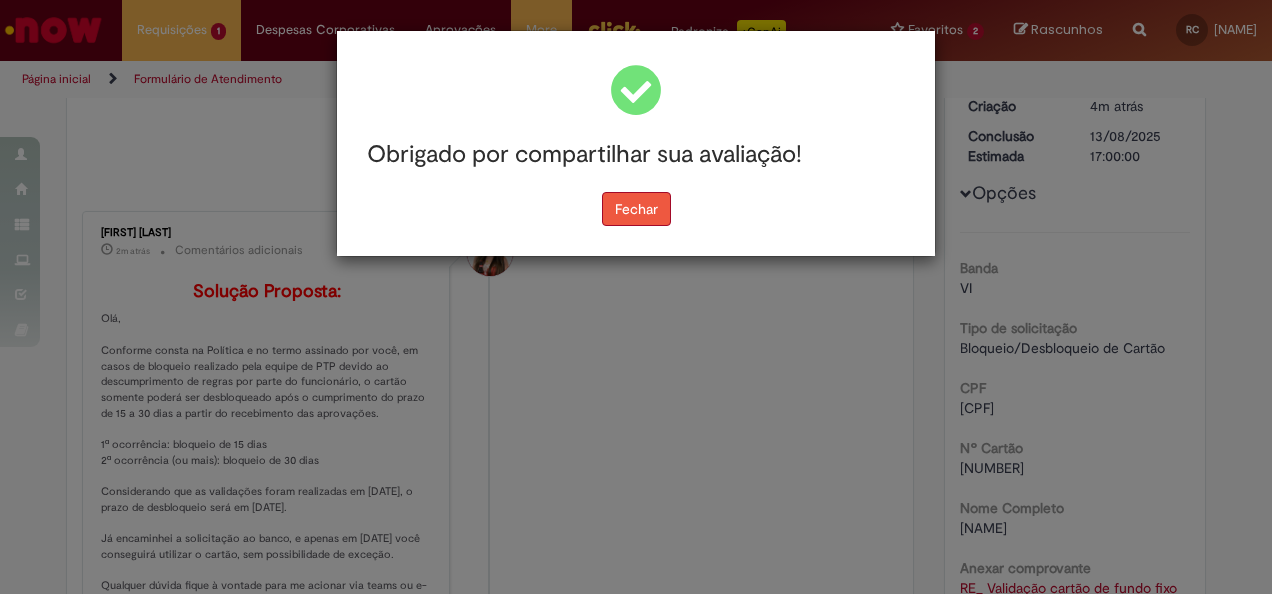 click on "Fechar" at bounding box center [636, 209] 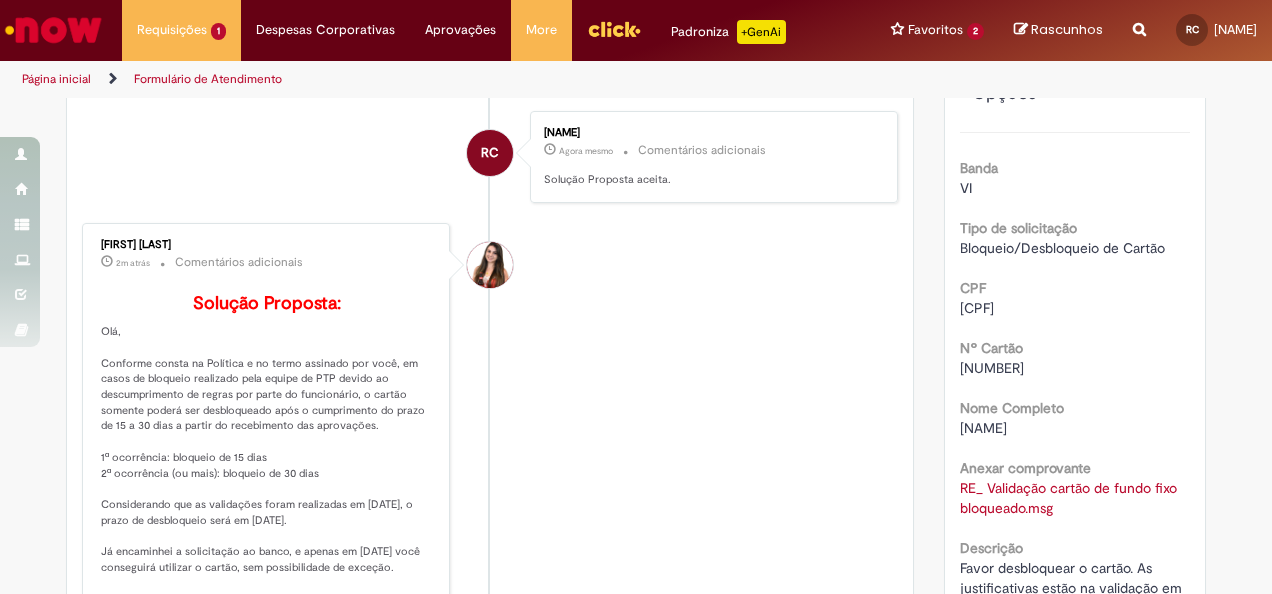 scroll, scrollTop: 0, scrollLeft: 0, axis: both 